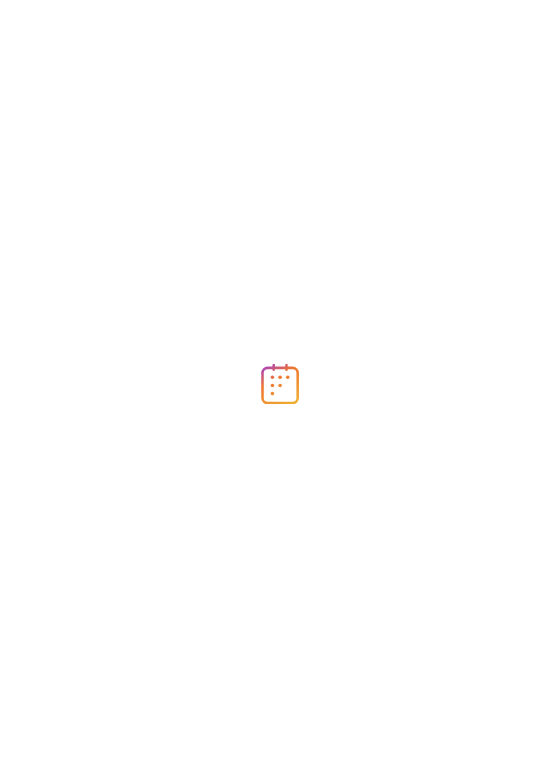 scroll, scrollTop: 0, scrollLeft: 0, axis: both 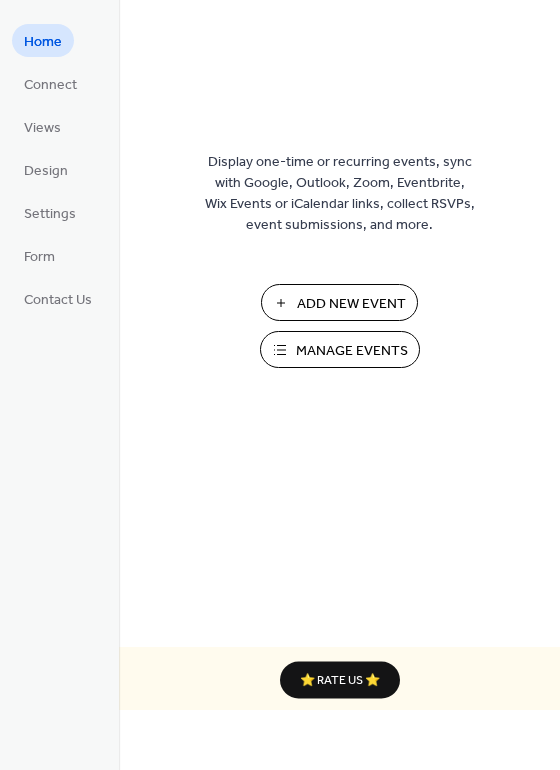 click on "Manage Events" at bounding box center (352, 351) 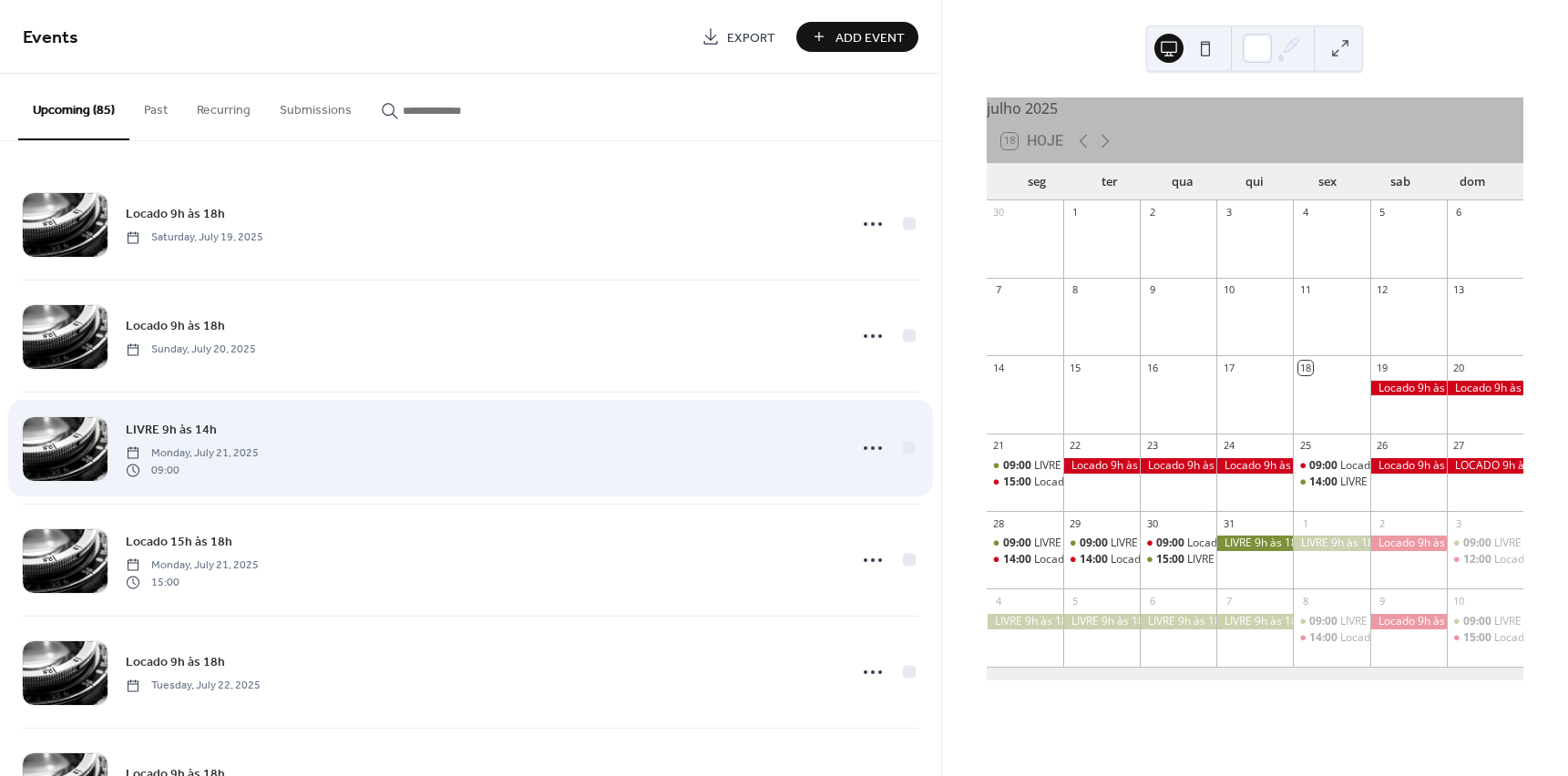scroll, scrollTop: 0, scrollLeft: 0, axis: both 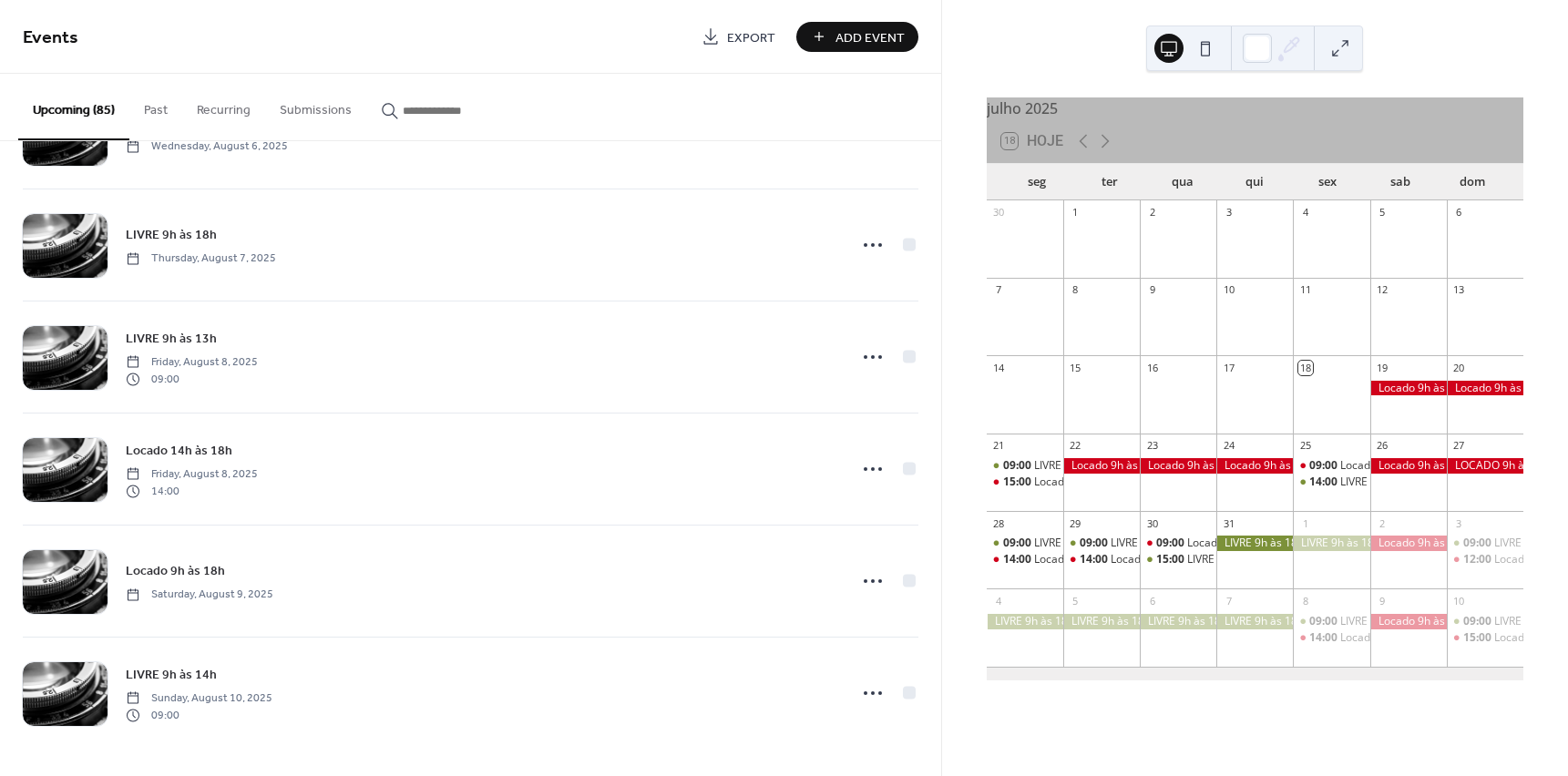 click on "Upcoming (85)" at bounding box center (74, 107) 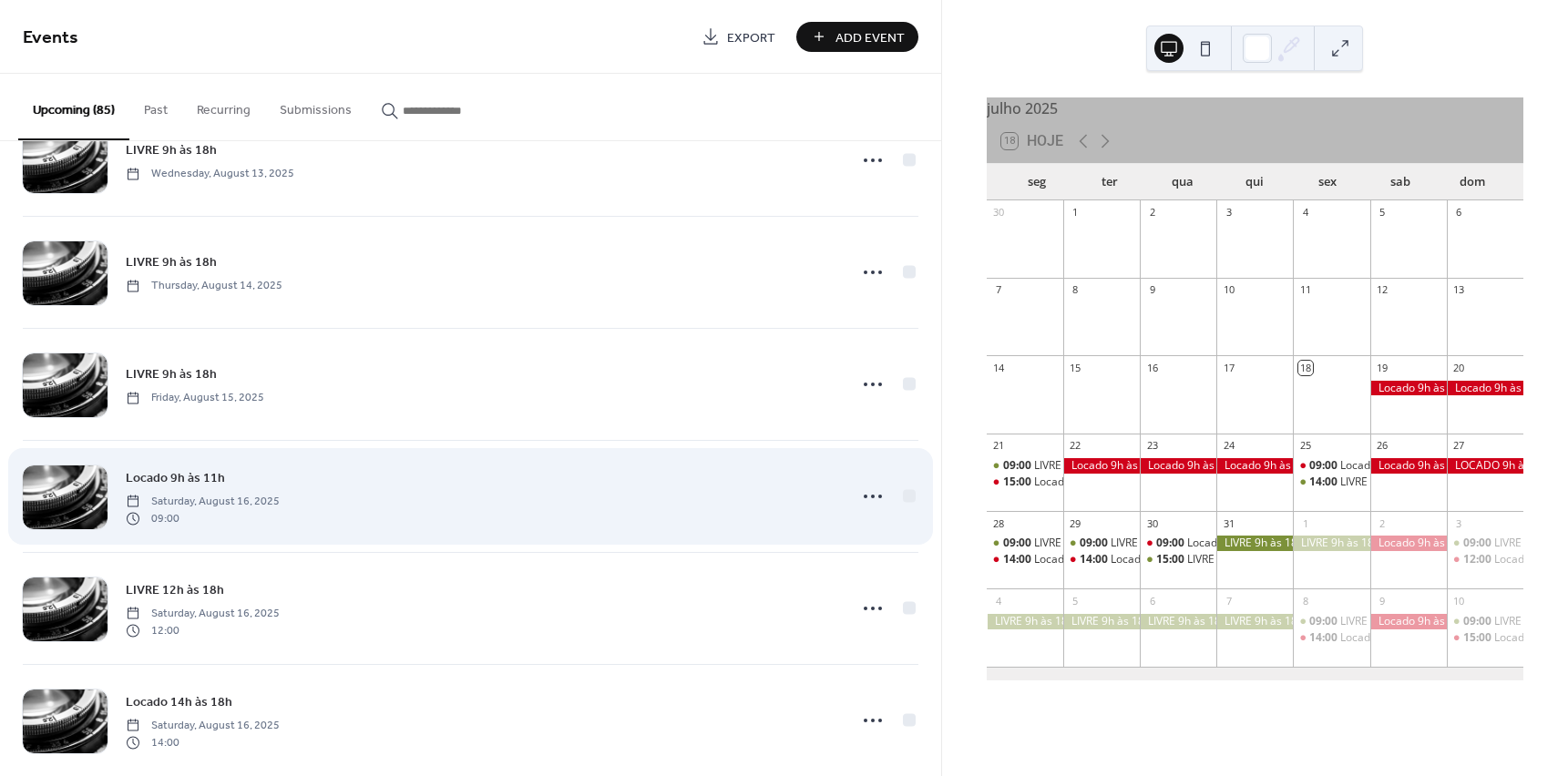 scroll, scrollTop: 3900, scrollLeft: 0, axis: vertical 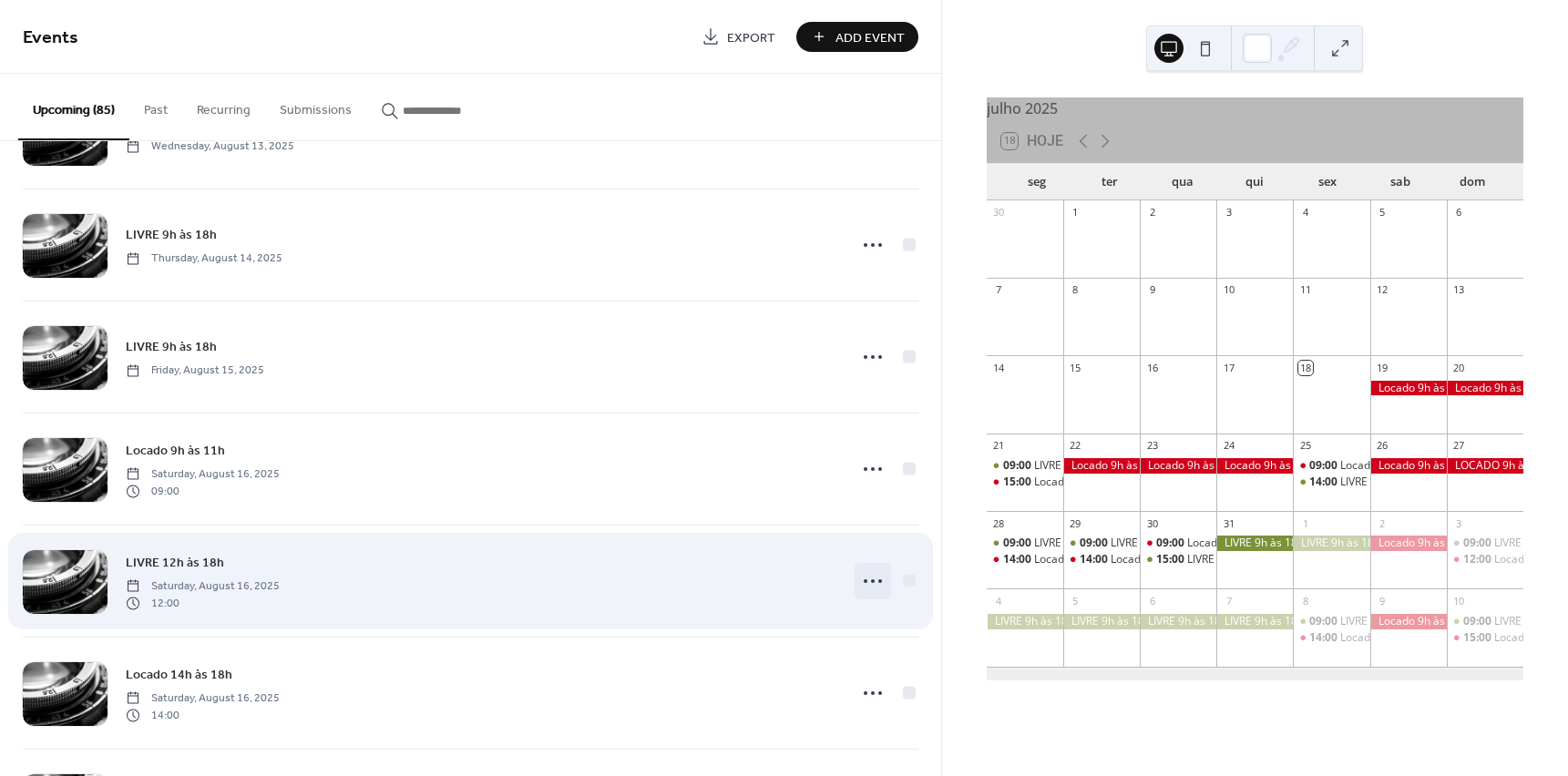 click 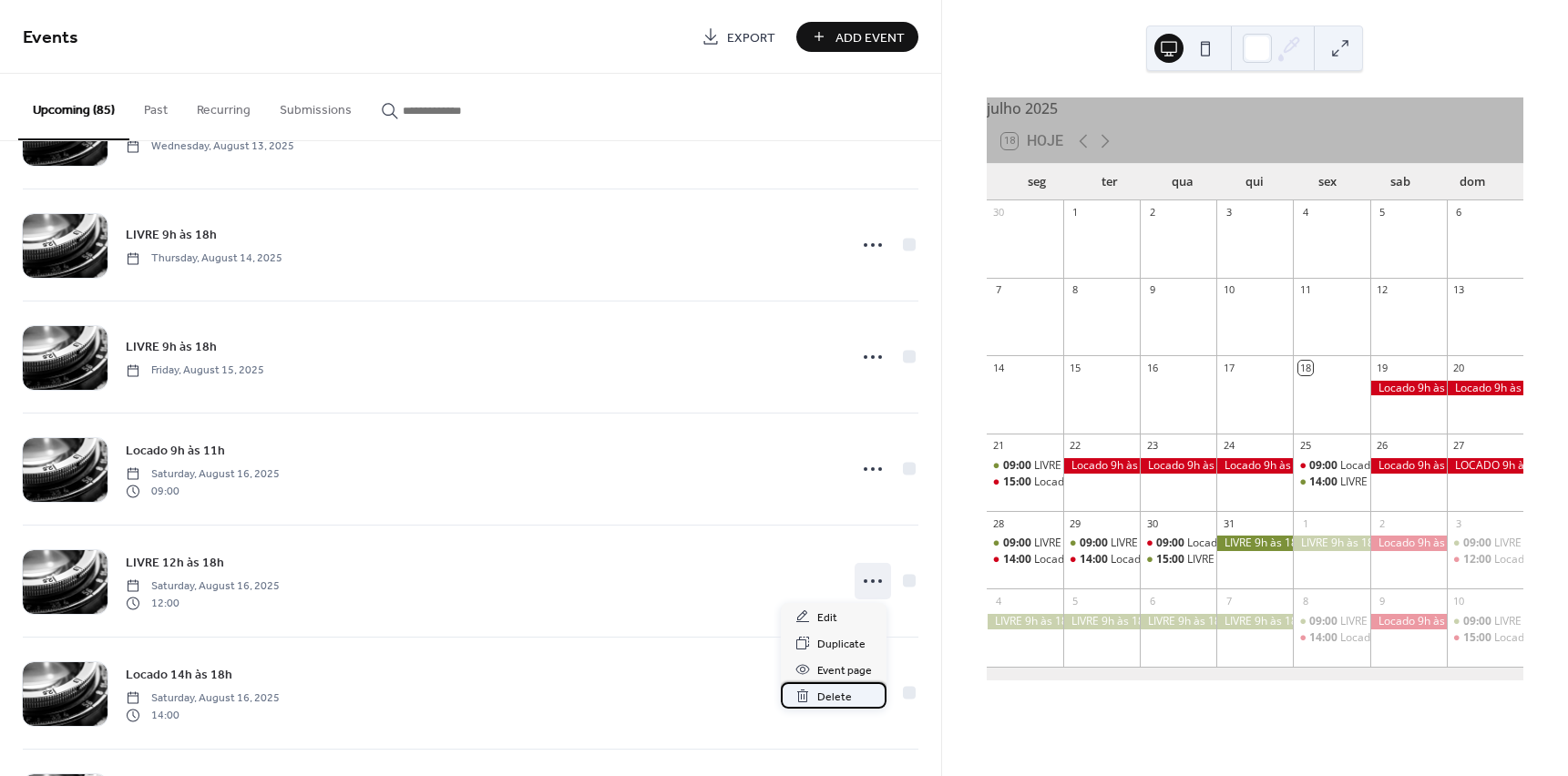 click on "Delete" at bounding box center (835, 697) 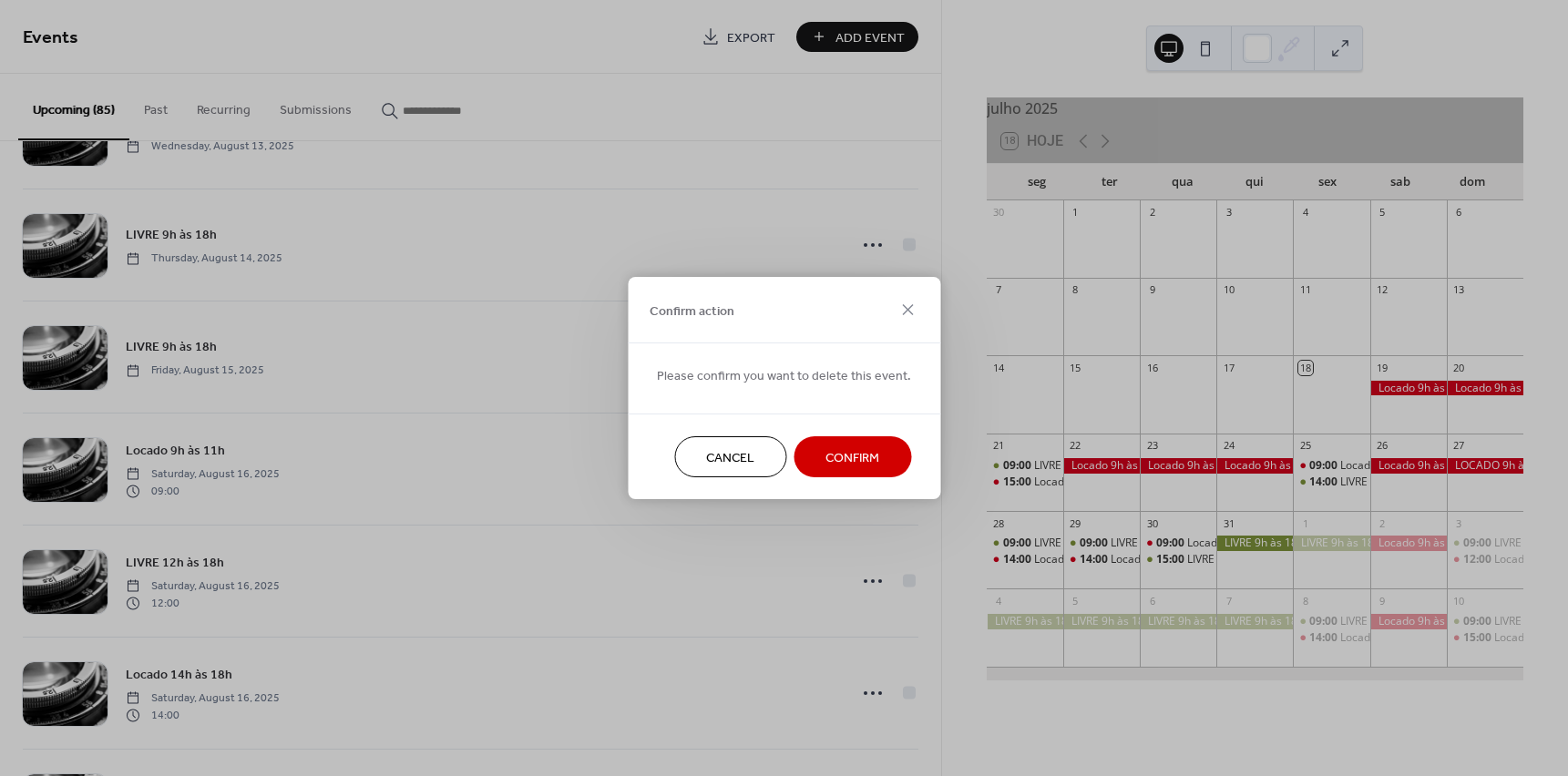 click on "Confirm" at bounding box center [852, 458] 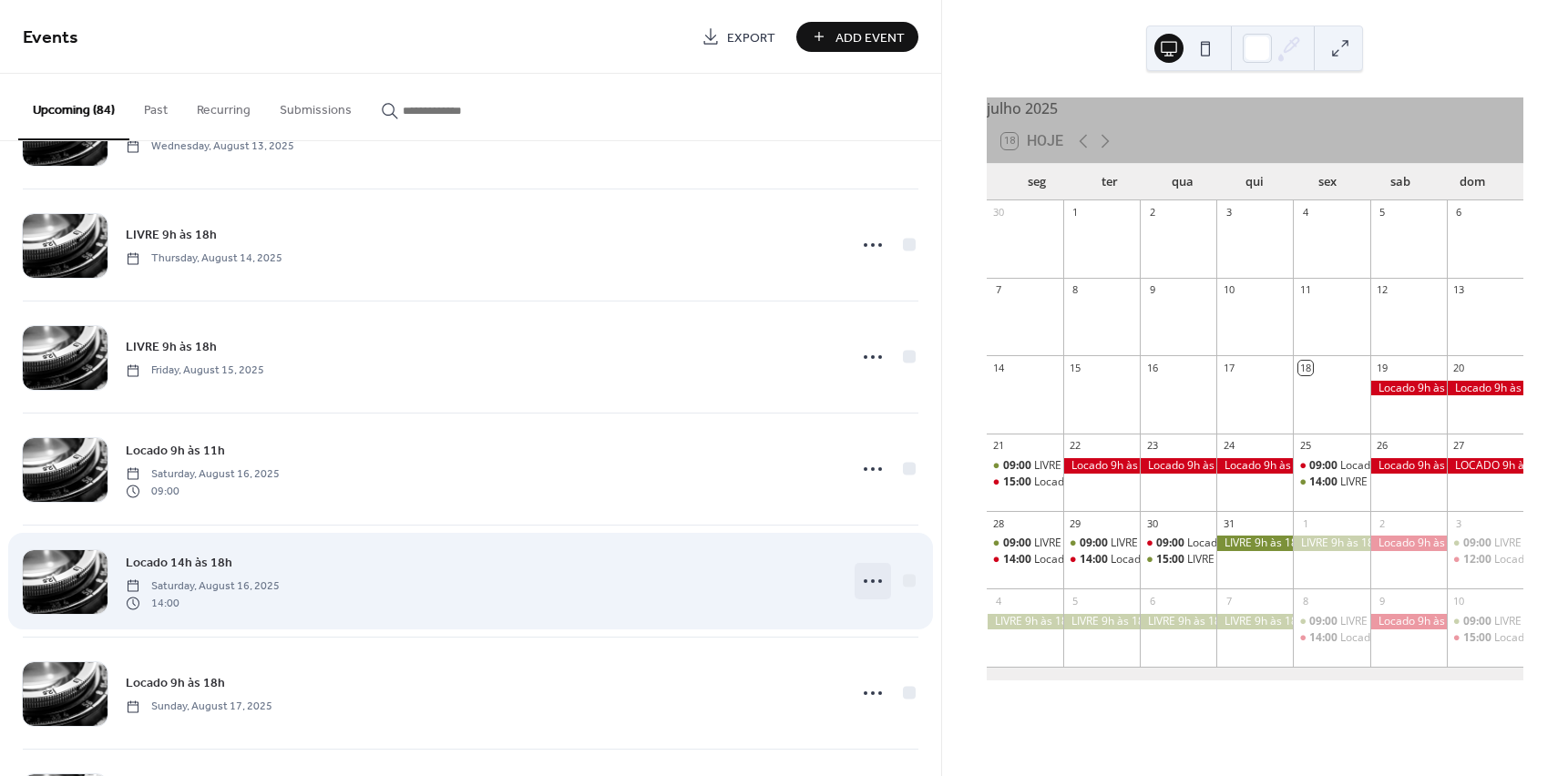 click 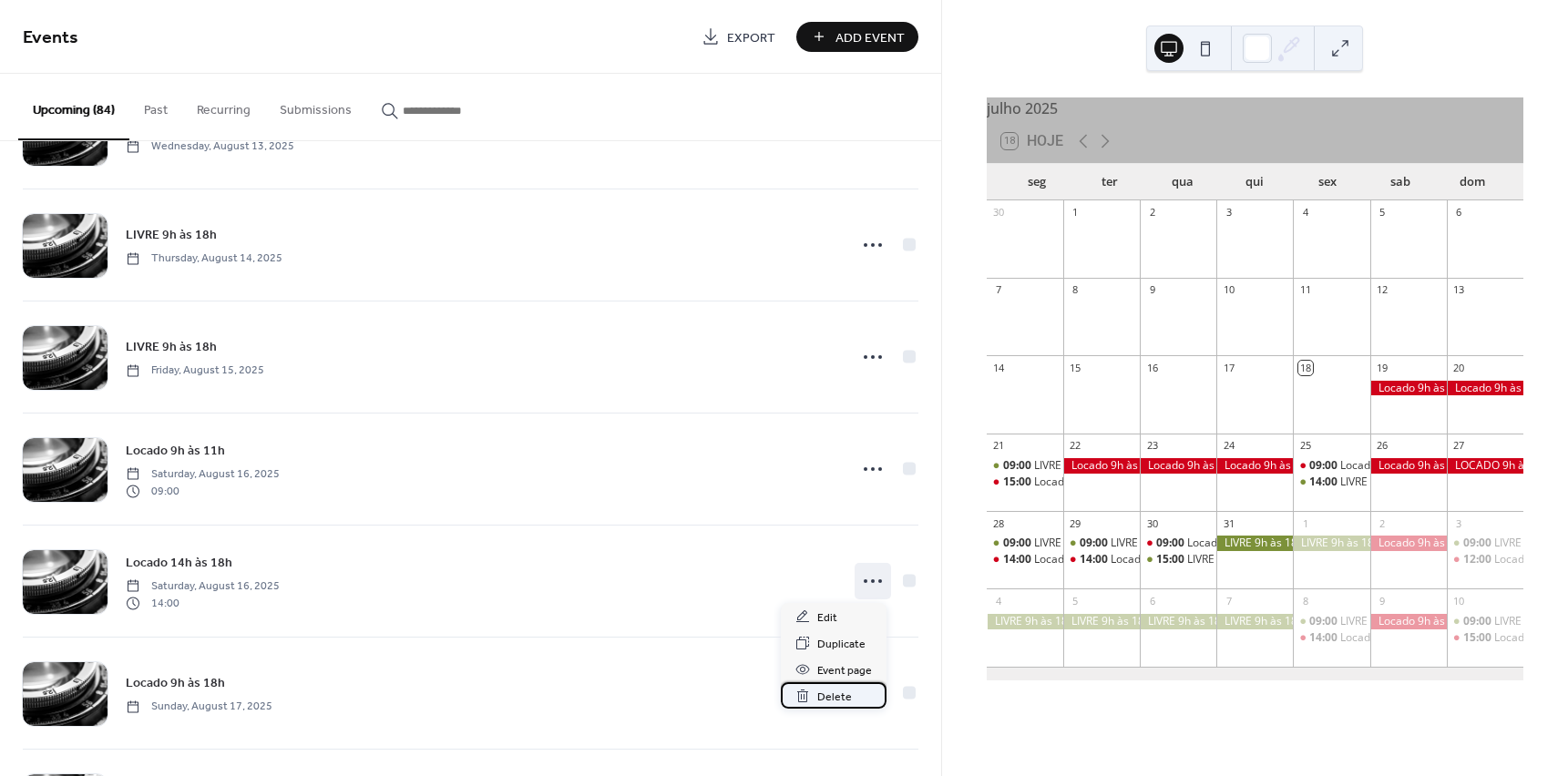 click on "Delete" at bounding box center (835, 697) 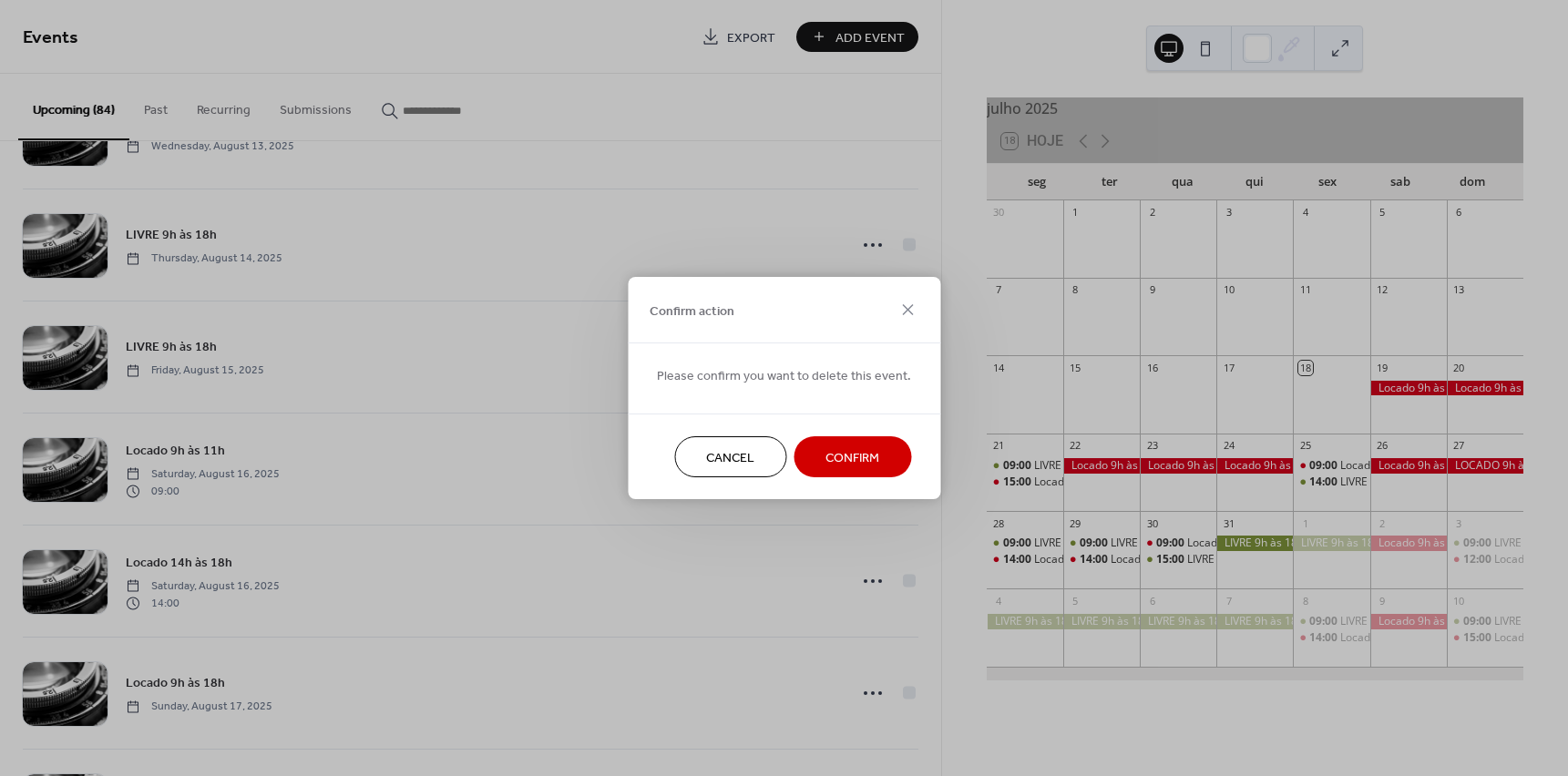 click on "Confirm" at bounding box center [852, 458] 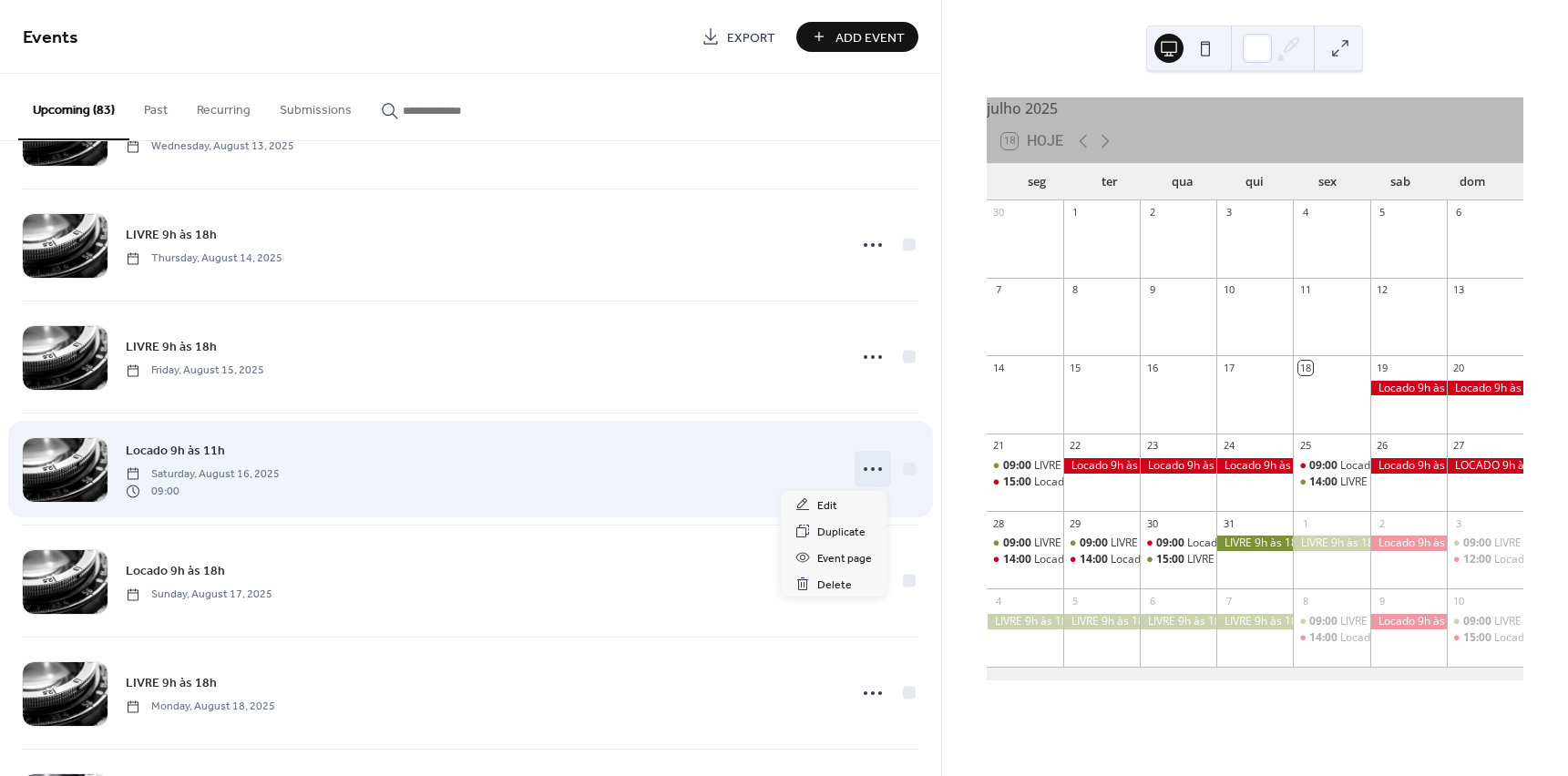 click 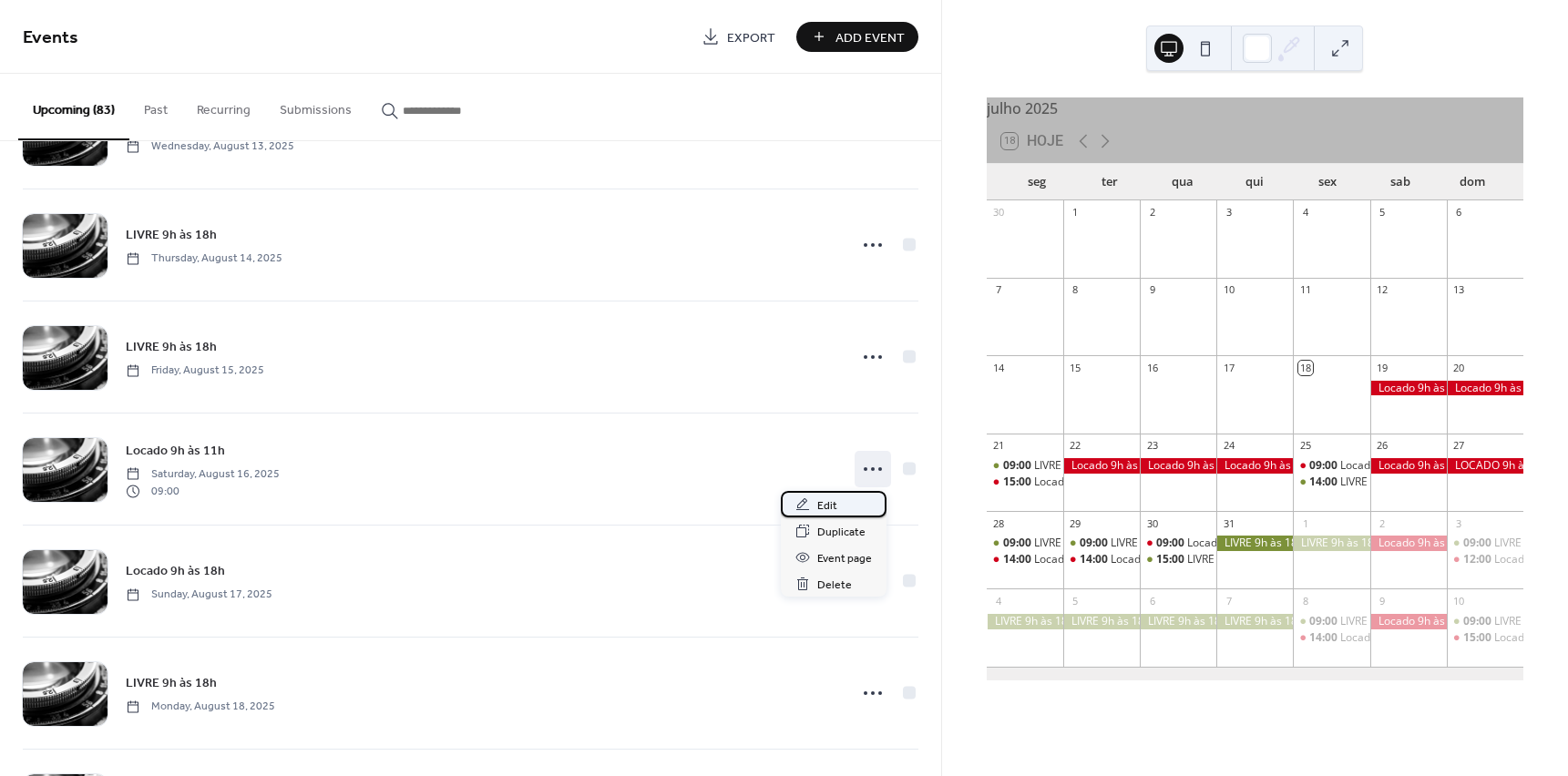 click on "Edit" at bounding box center (834, 504) 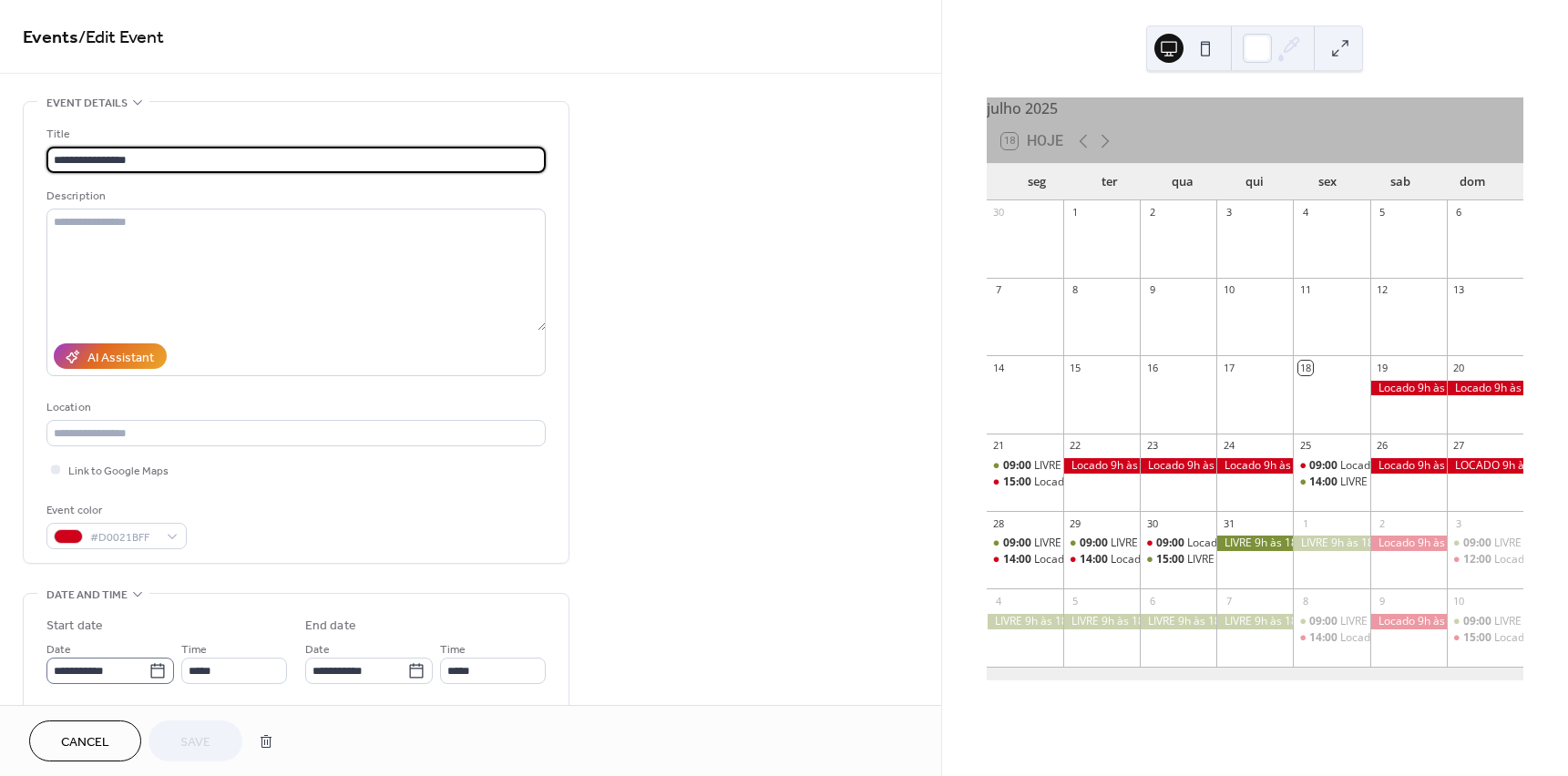 scroll, scrollTop: 1, scrollLeft: 0, axis: vertical 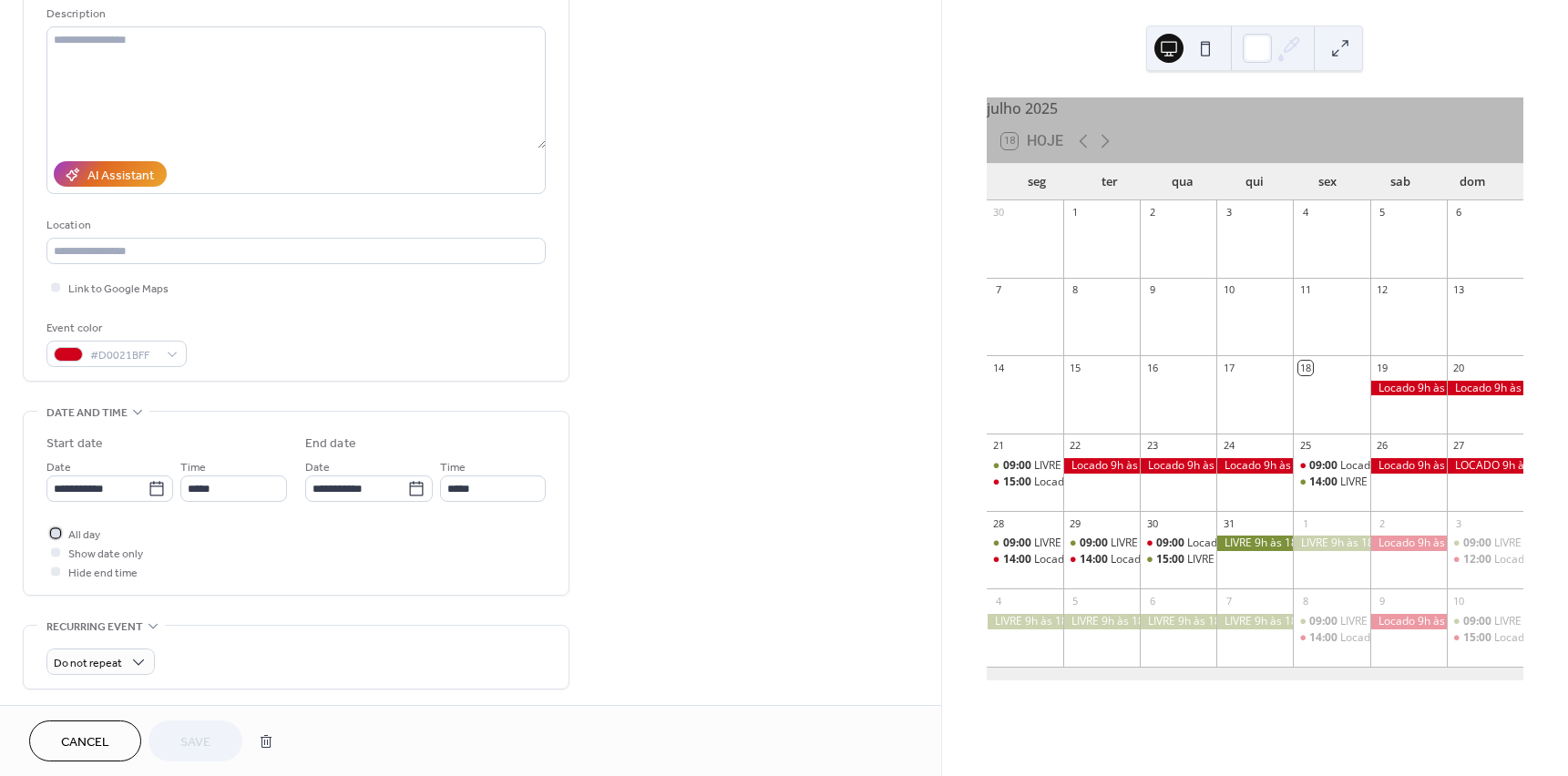 click at bounding box center [56, 533] 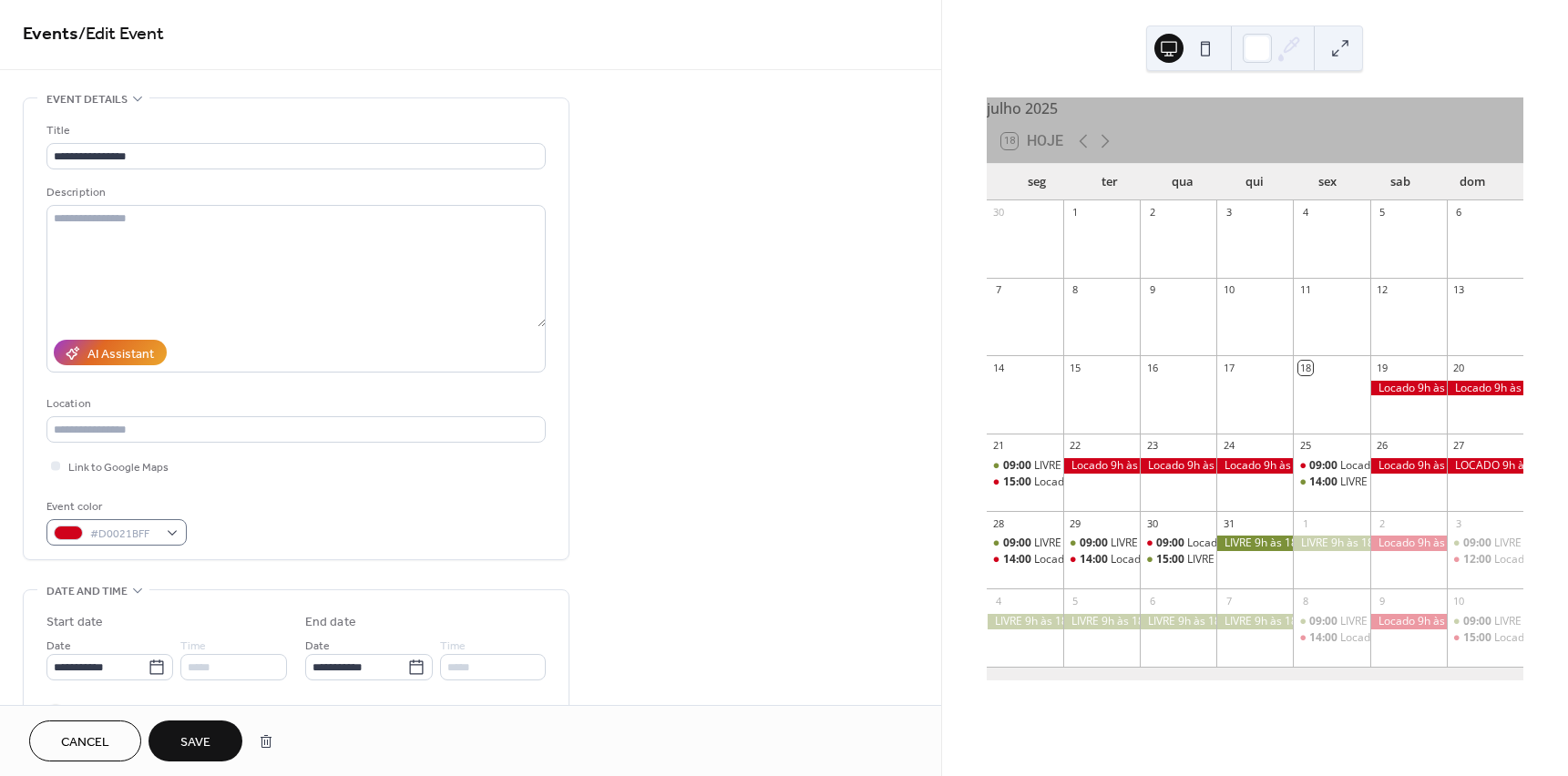 scroll, scrollTop: 0, scrollLeft: 0, axis: both 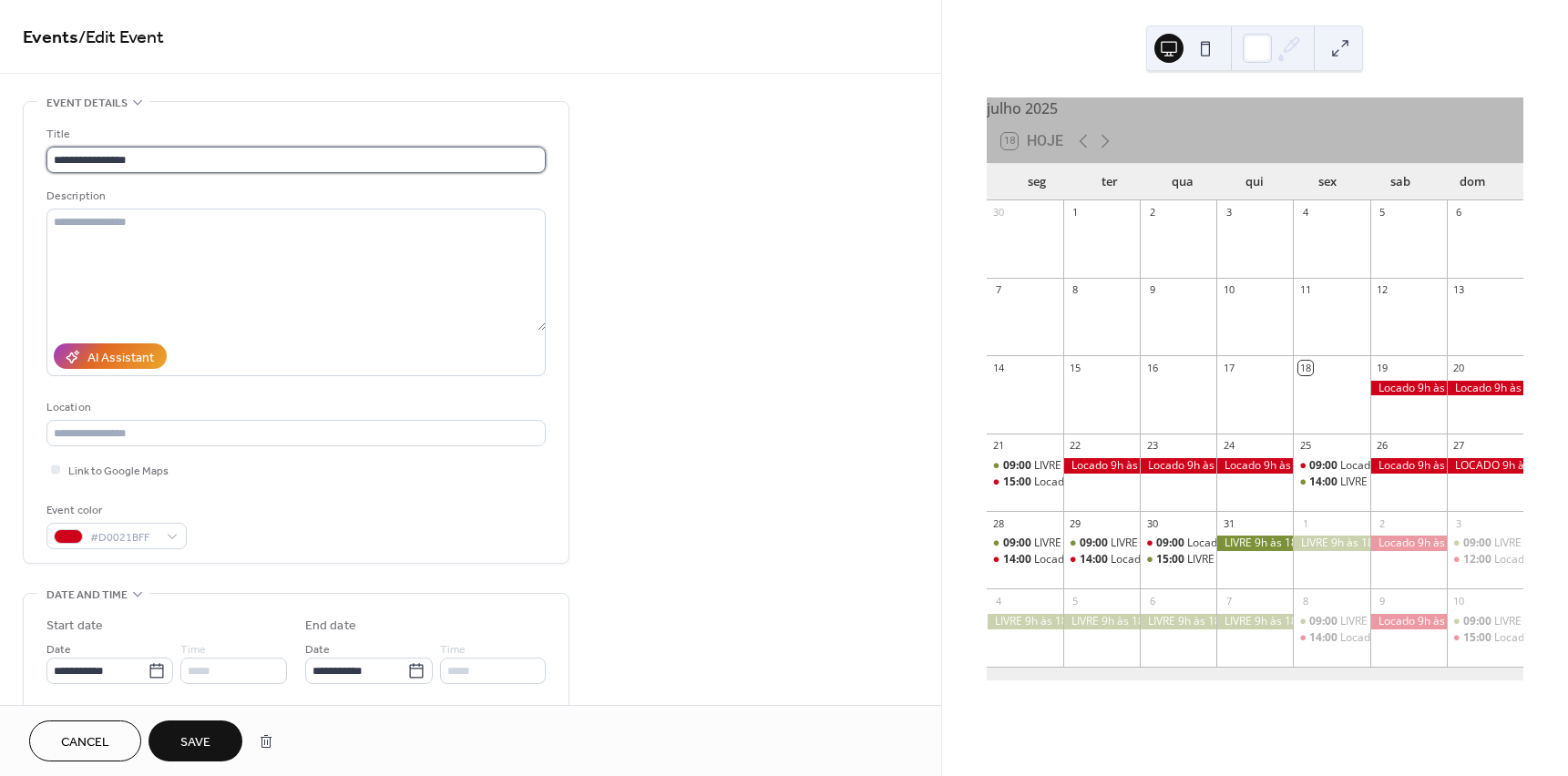 click on "**********" at bounding box center (296, 159) 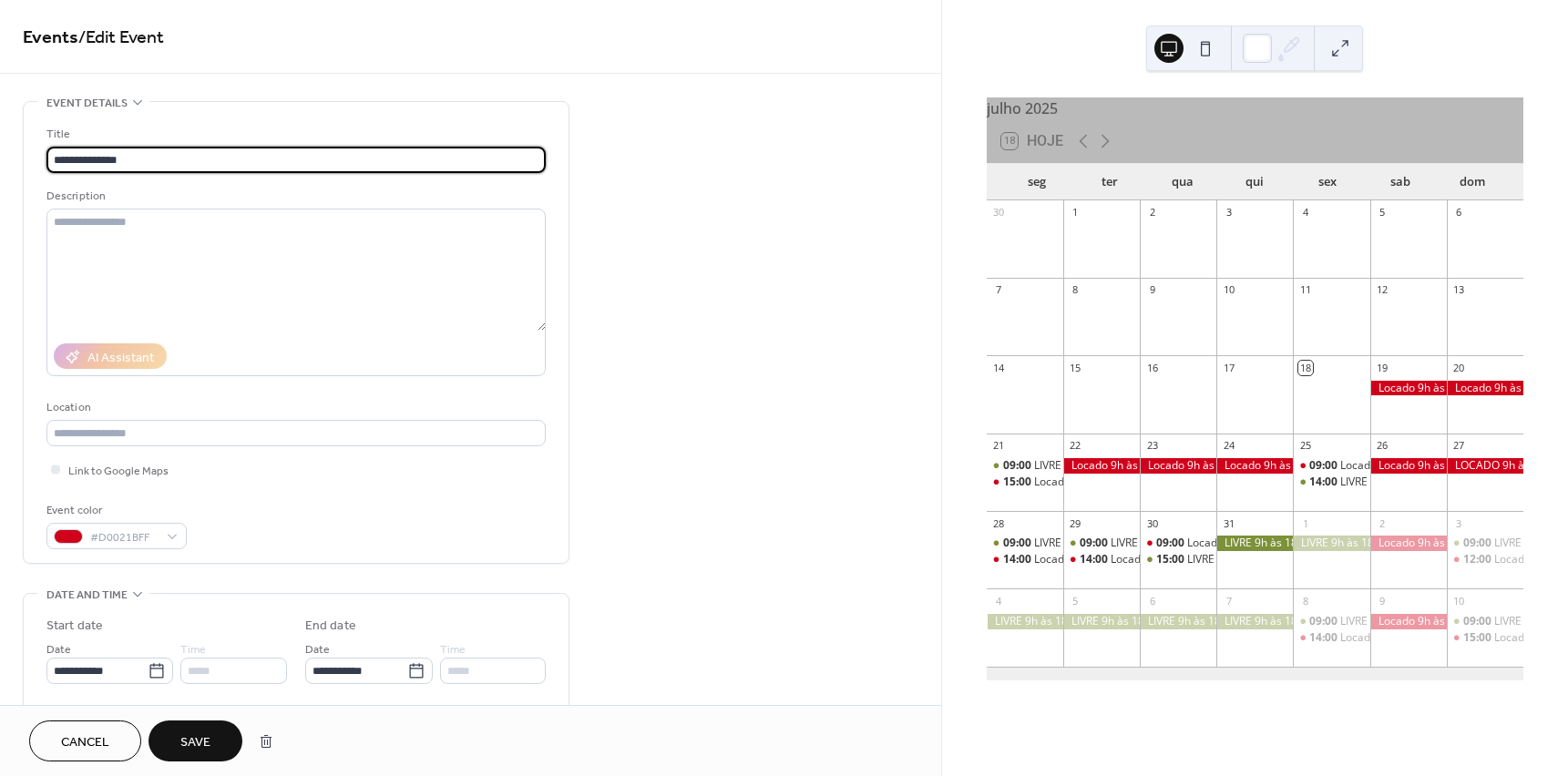 type on "**********" 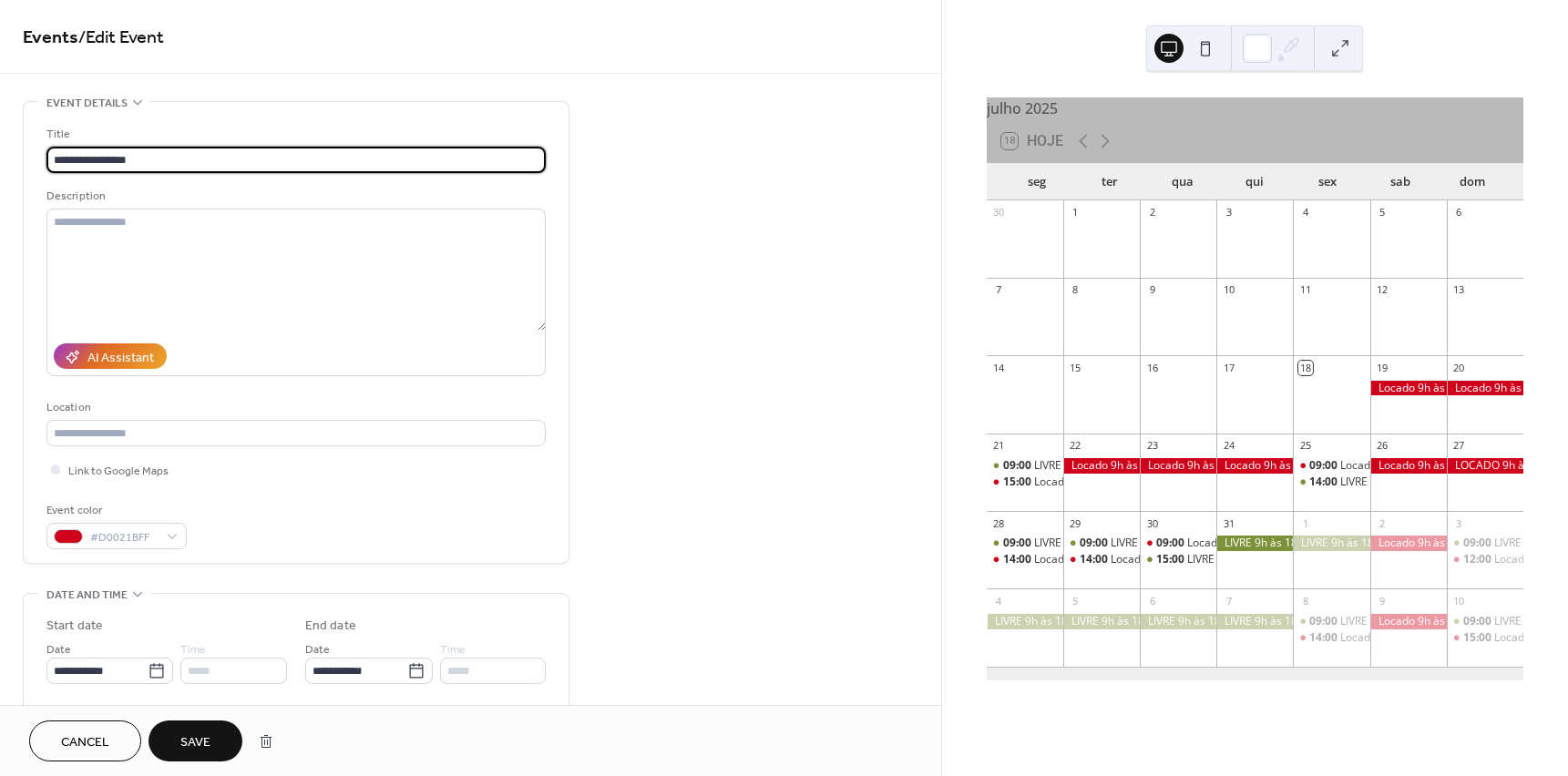 click on "Save" at bounding box center (195, 742) 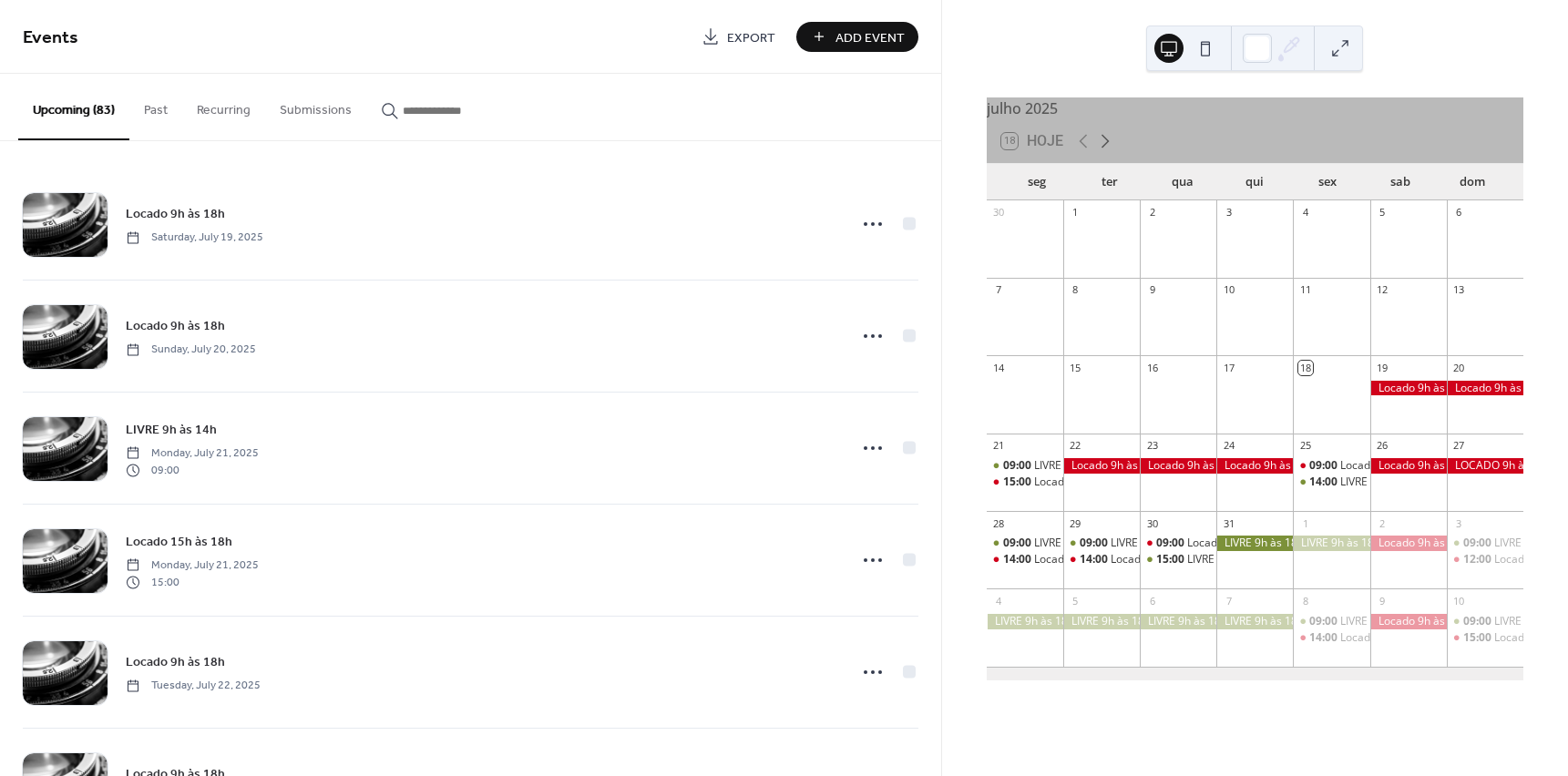 click 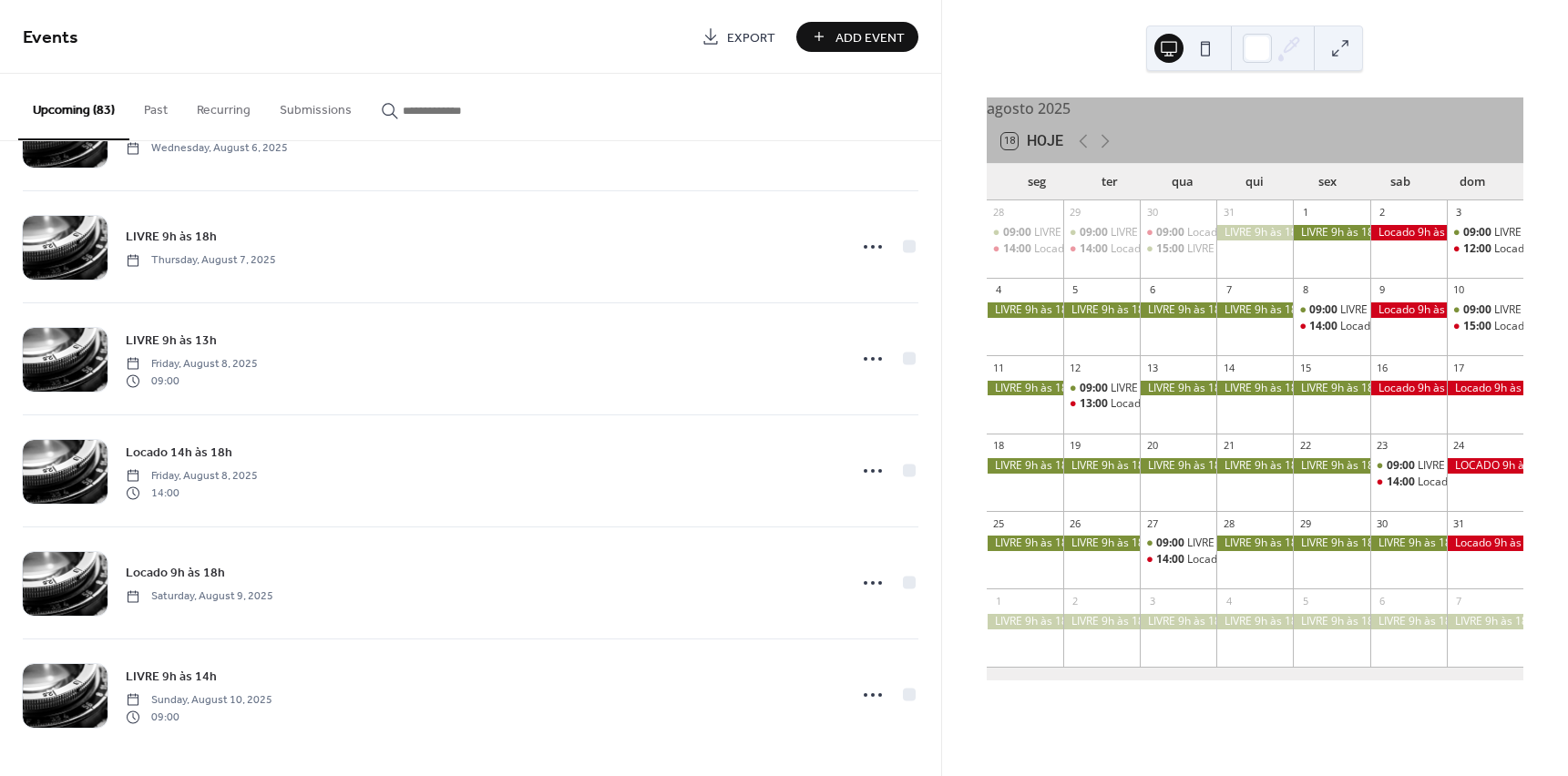 scroll, scrollTop: 2780, scrollLeft: 0, axis: vertical 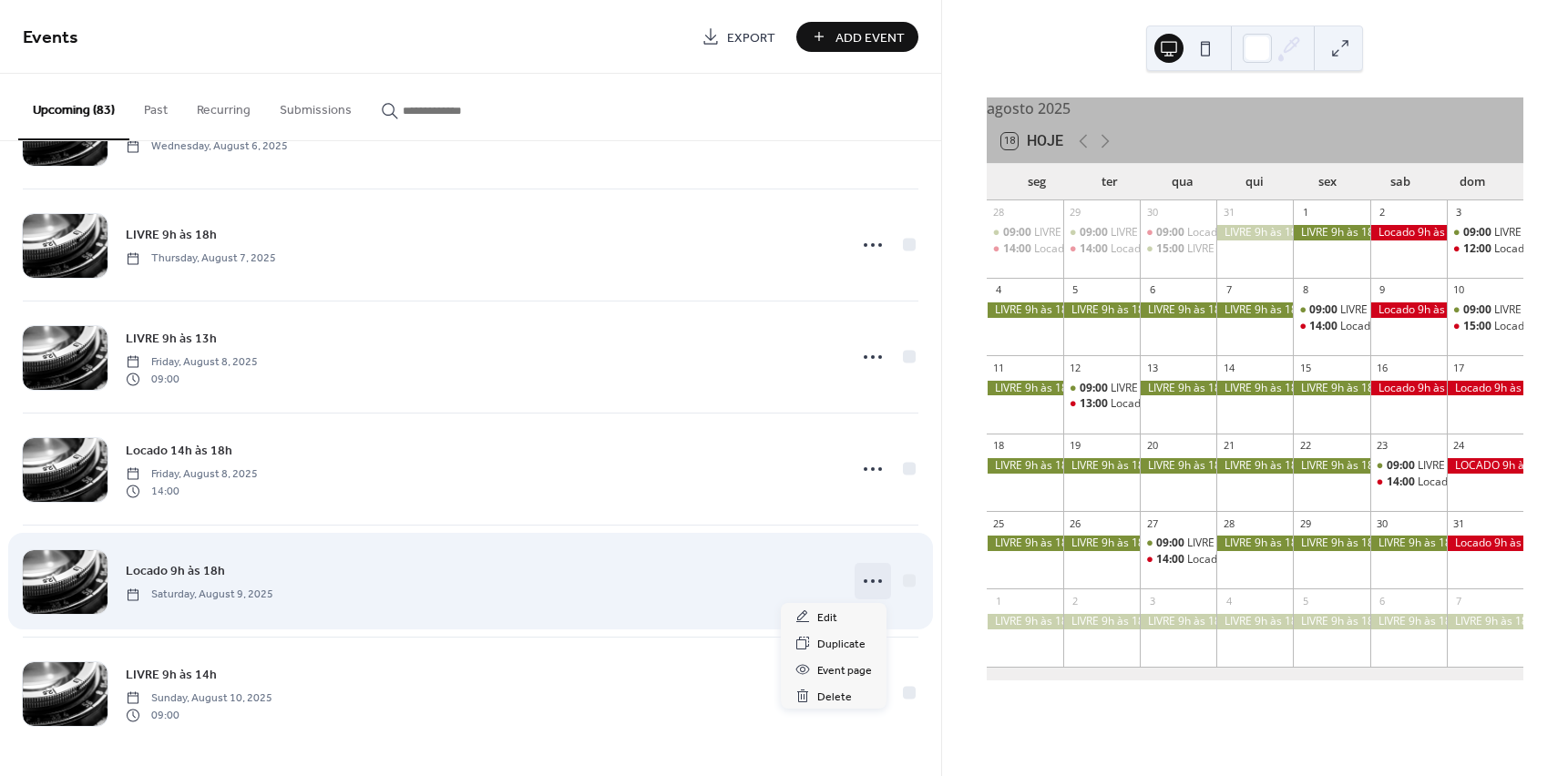 click 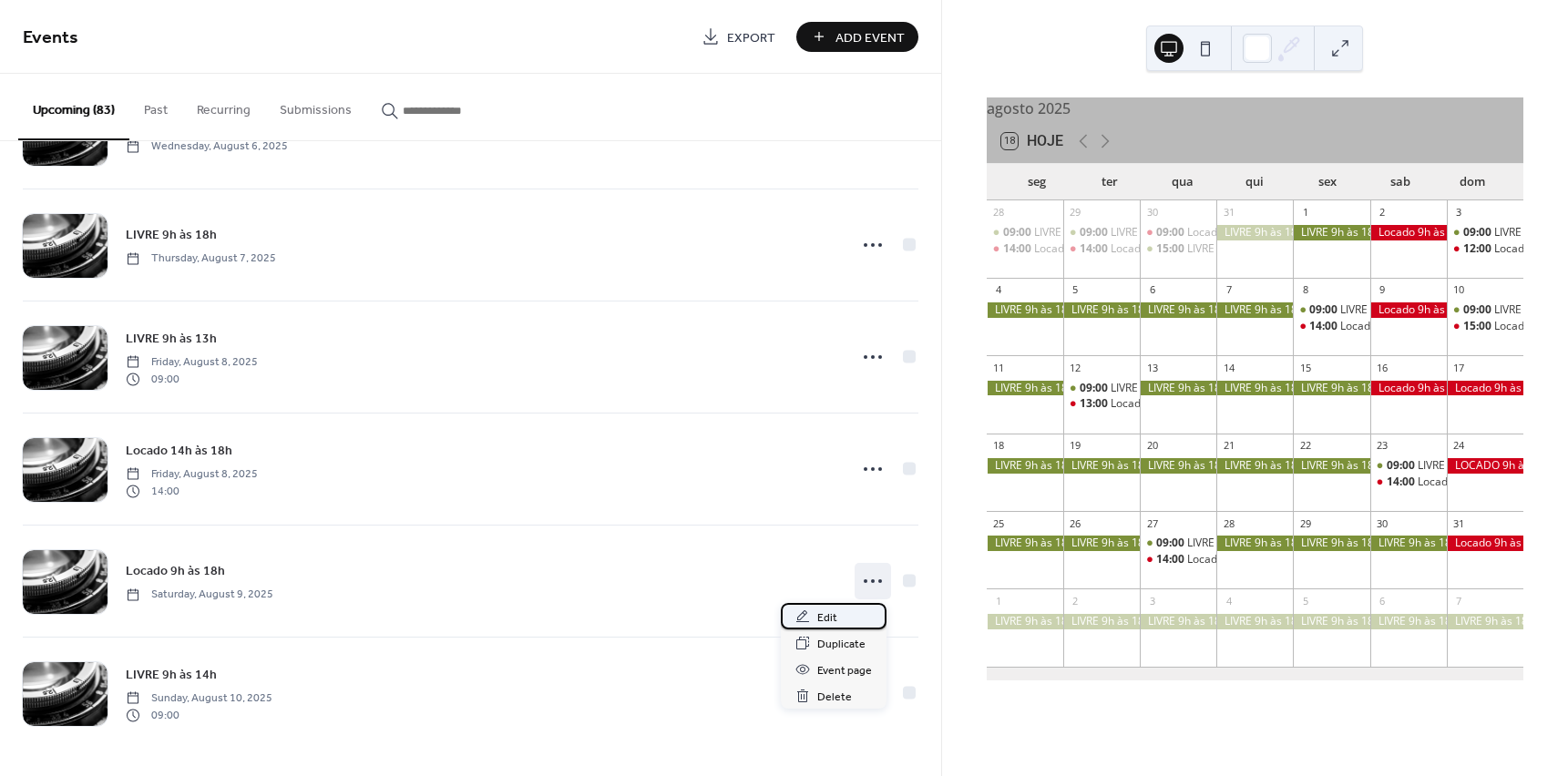 click on "Edit" at bounding box center (827, 618) 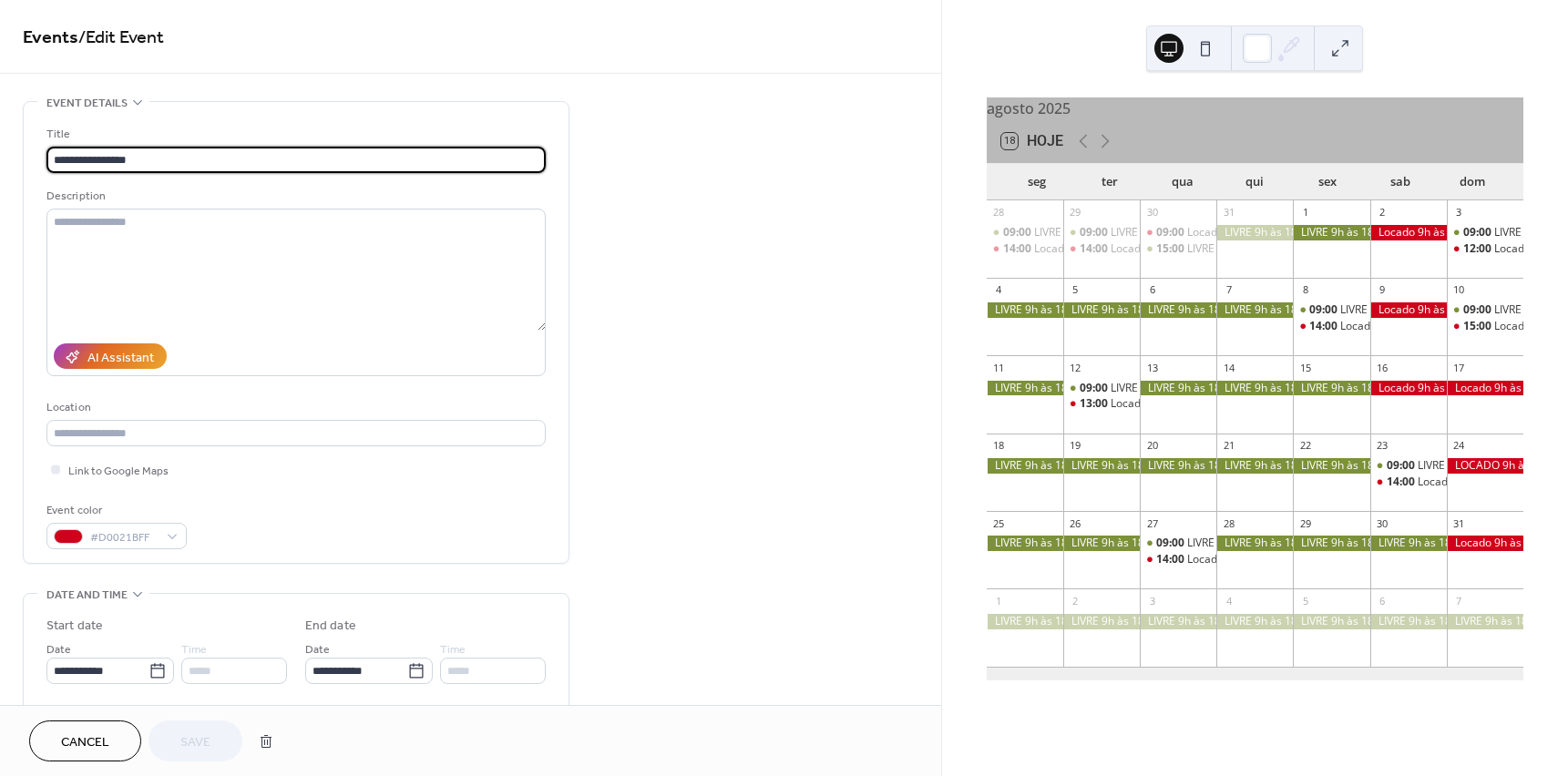 drag, startPoint x: 126, startPoint y: 158, endPoint x: 197, endPoint y: 153, distance: 71.17584 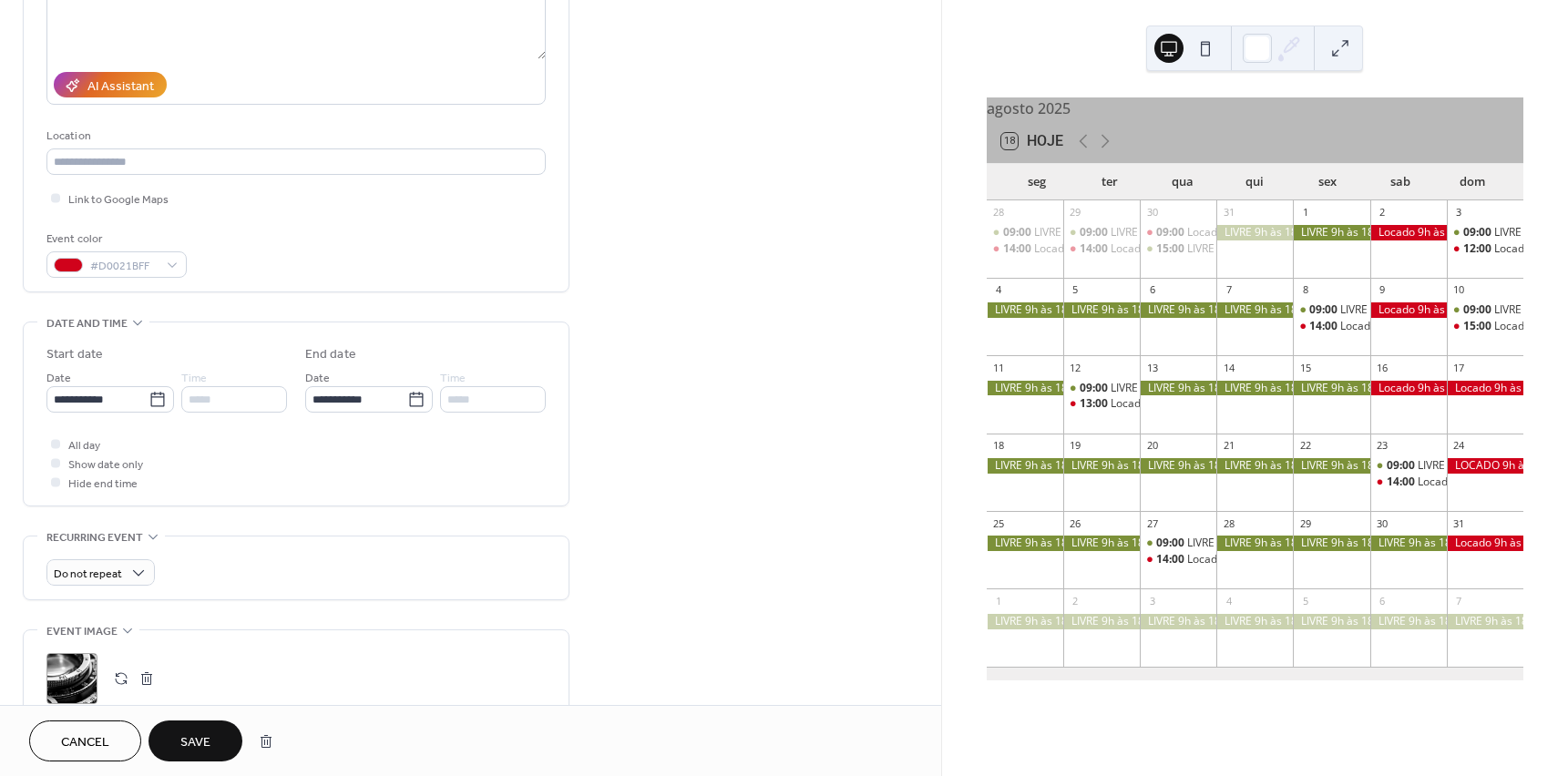 scroll, scrollTop: 273, scrollLeft: 0, axis: vertical 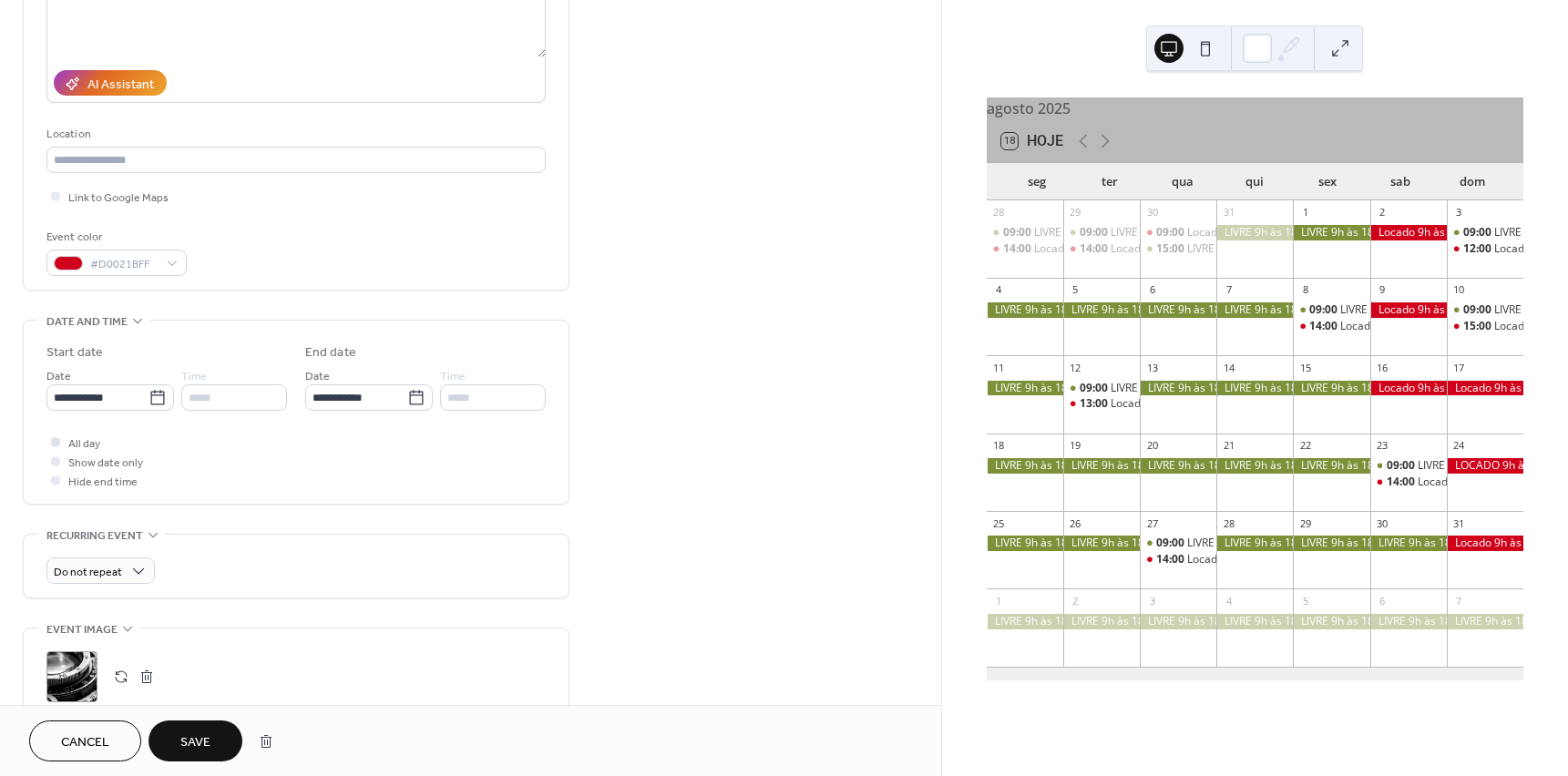 type on "**********" 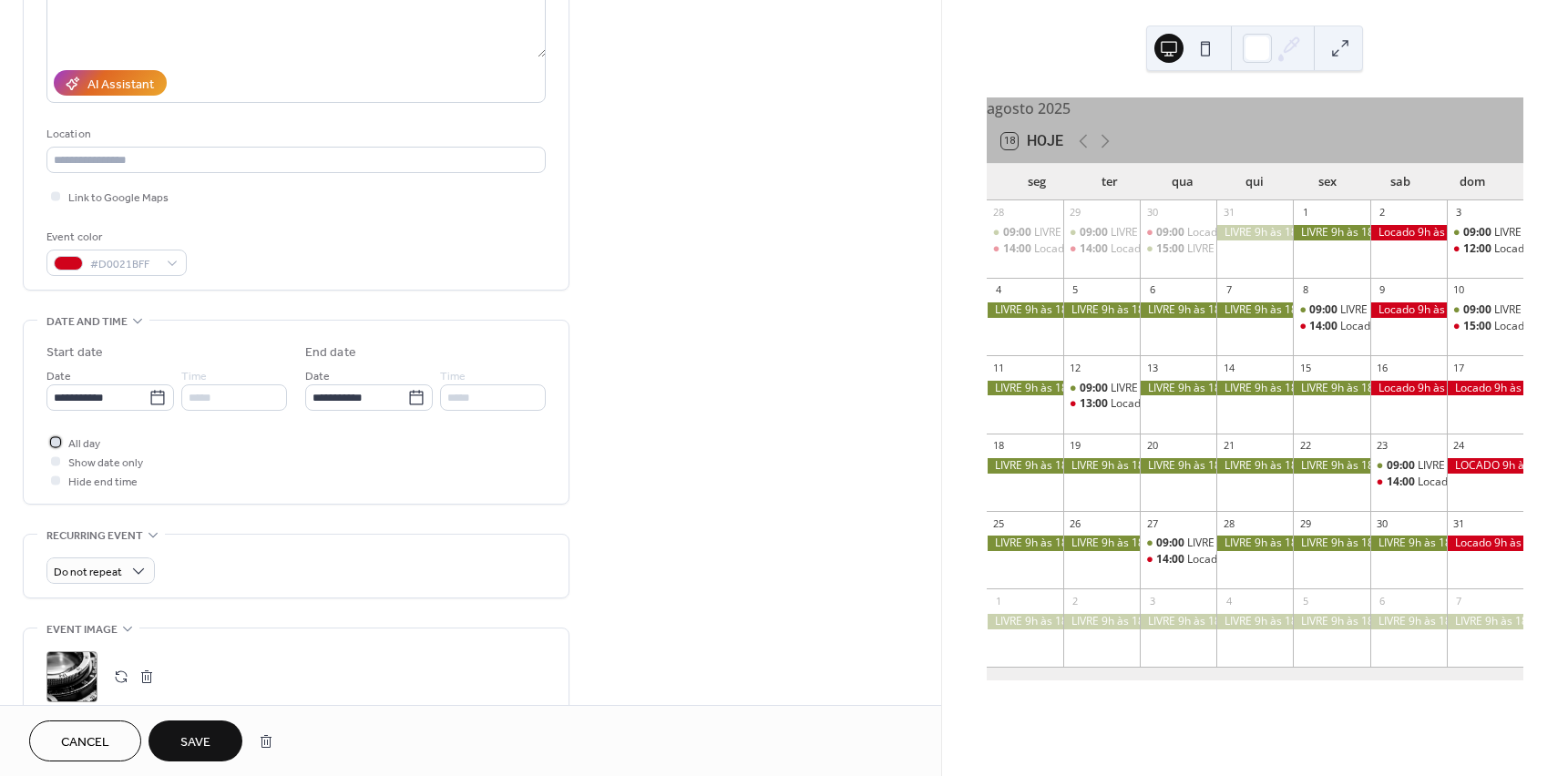 click 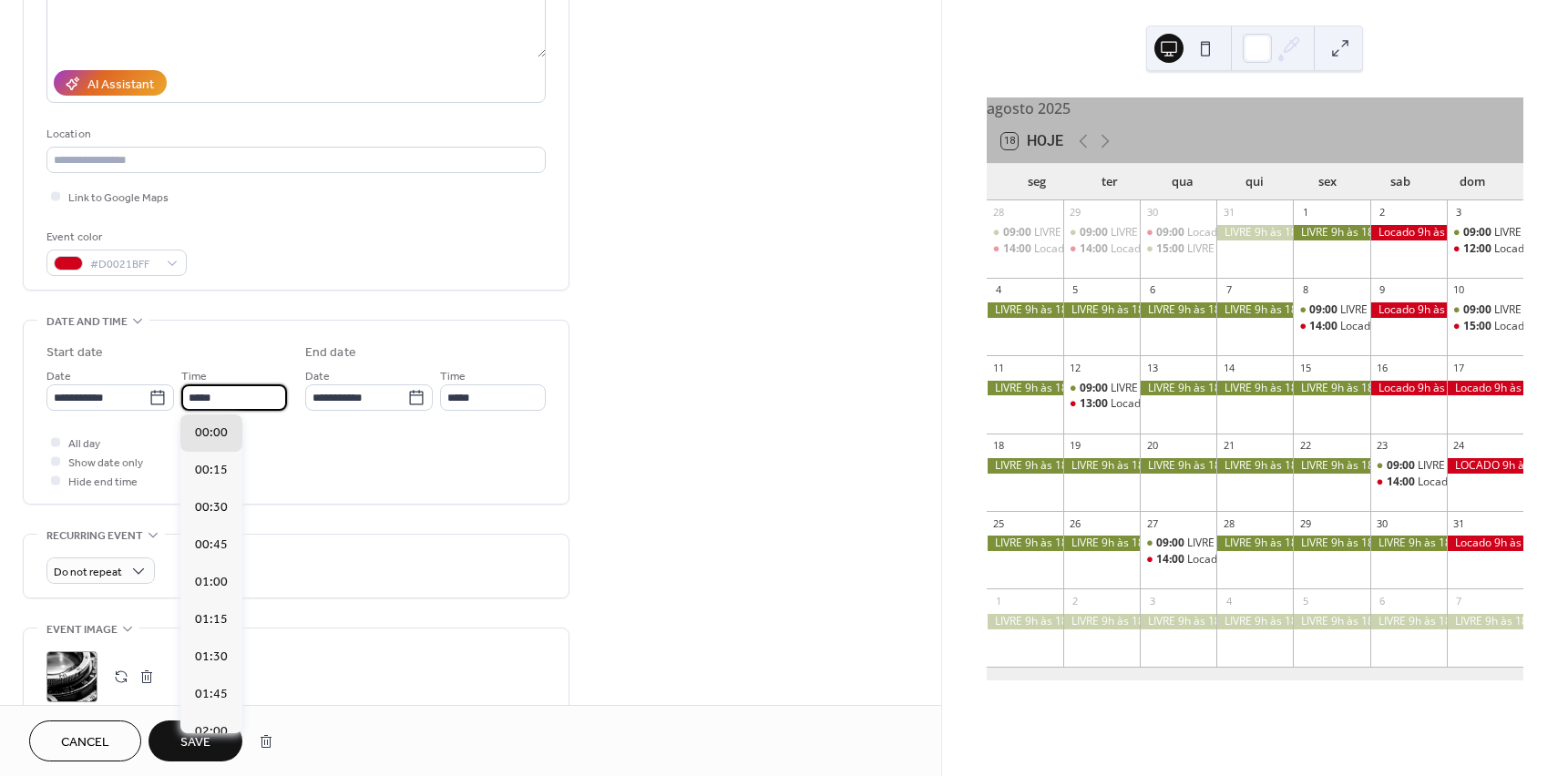 click on "*****" at bounding box center [234, 397] 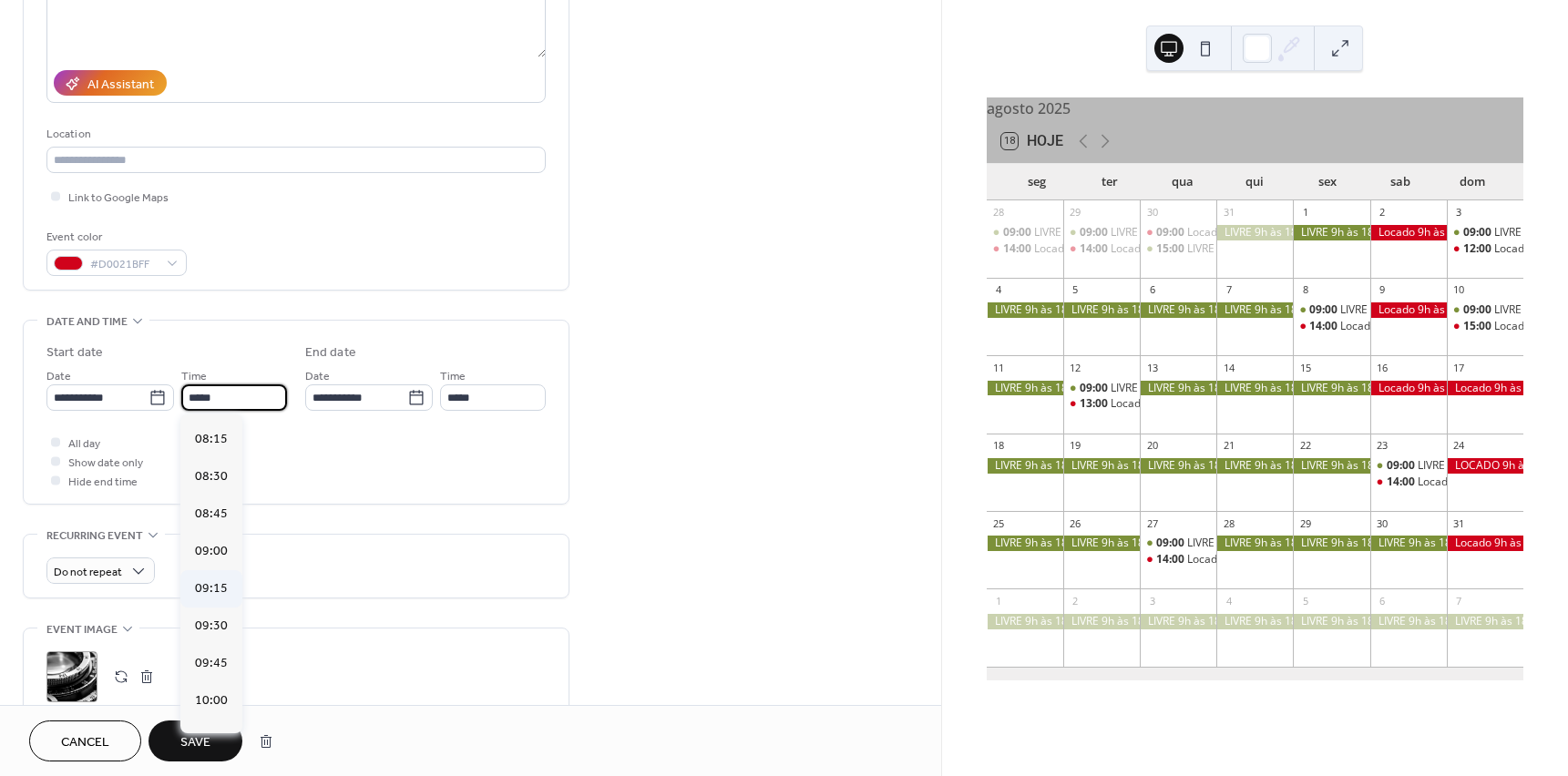 scroll, scrollTop: 1184, scrollLeft: 0, axis: vertical 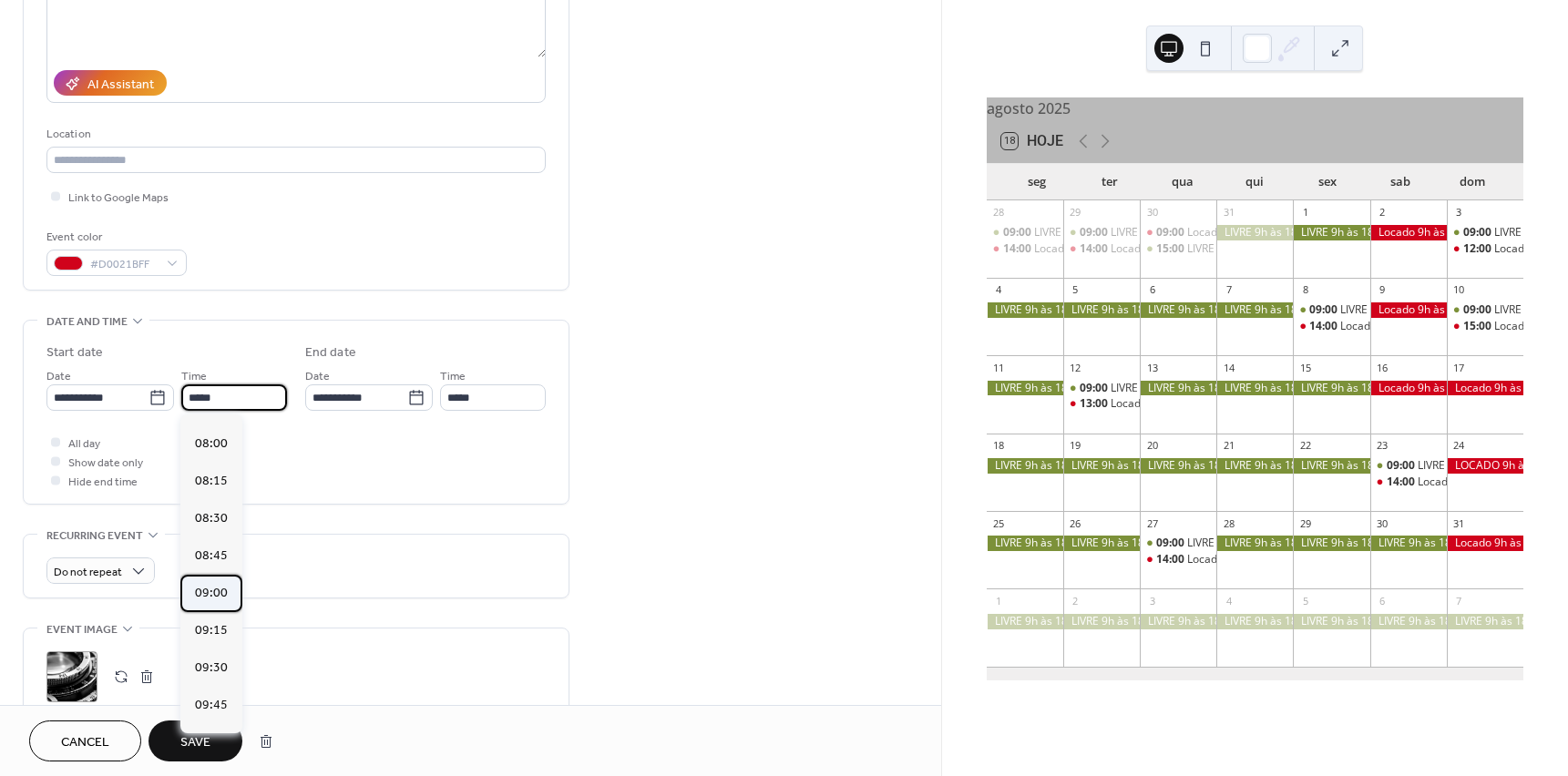 click on "09:00" at bounding box center [211, 593] 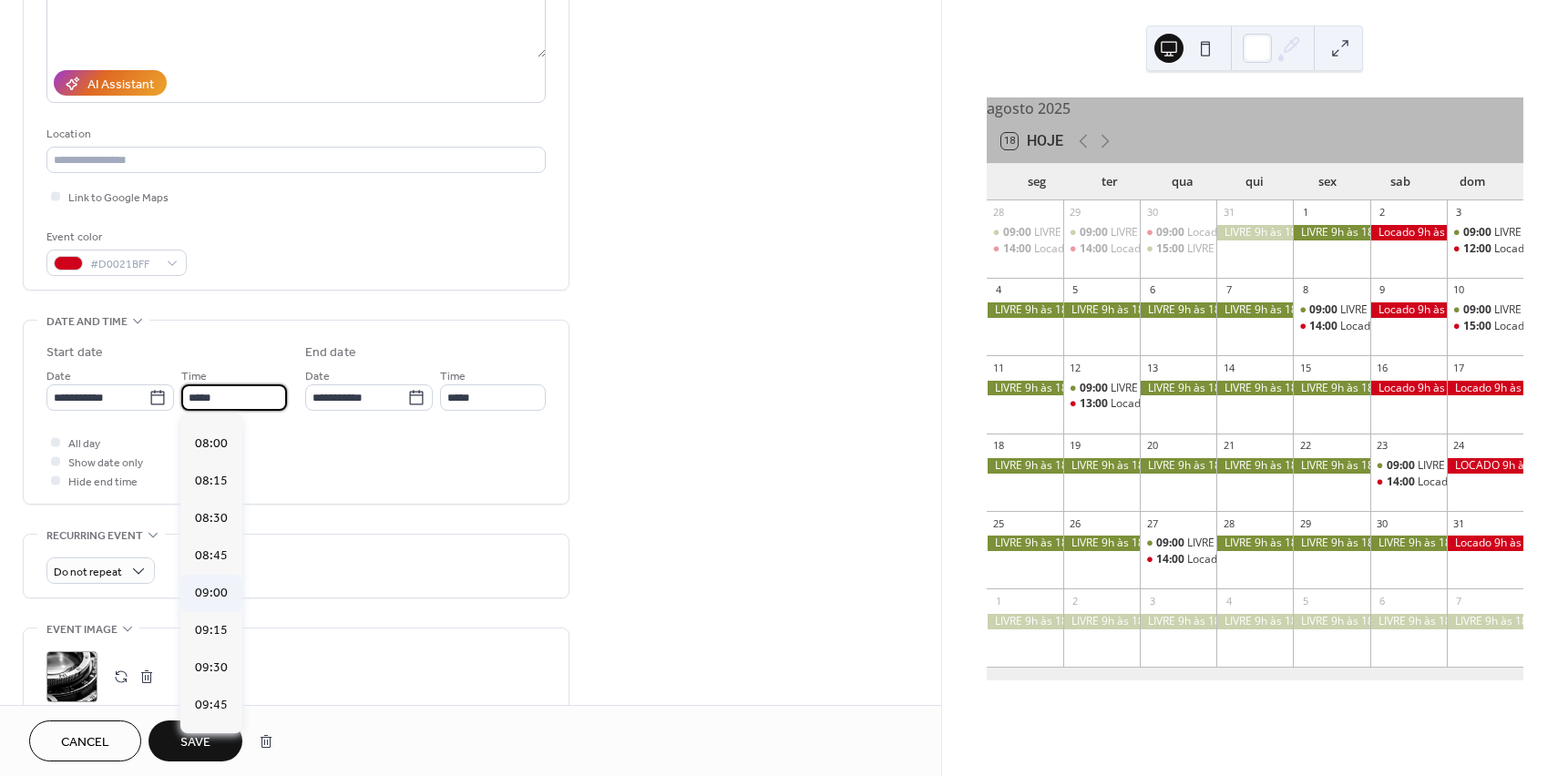 type on "*****" 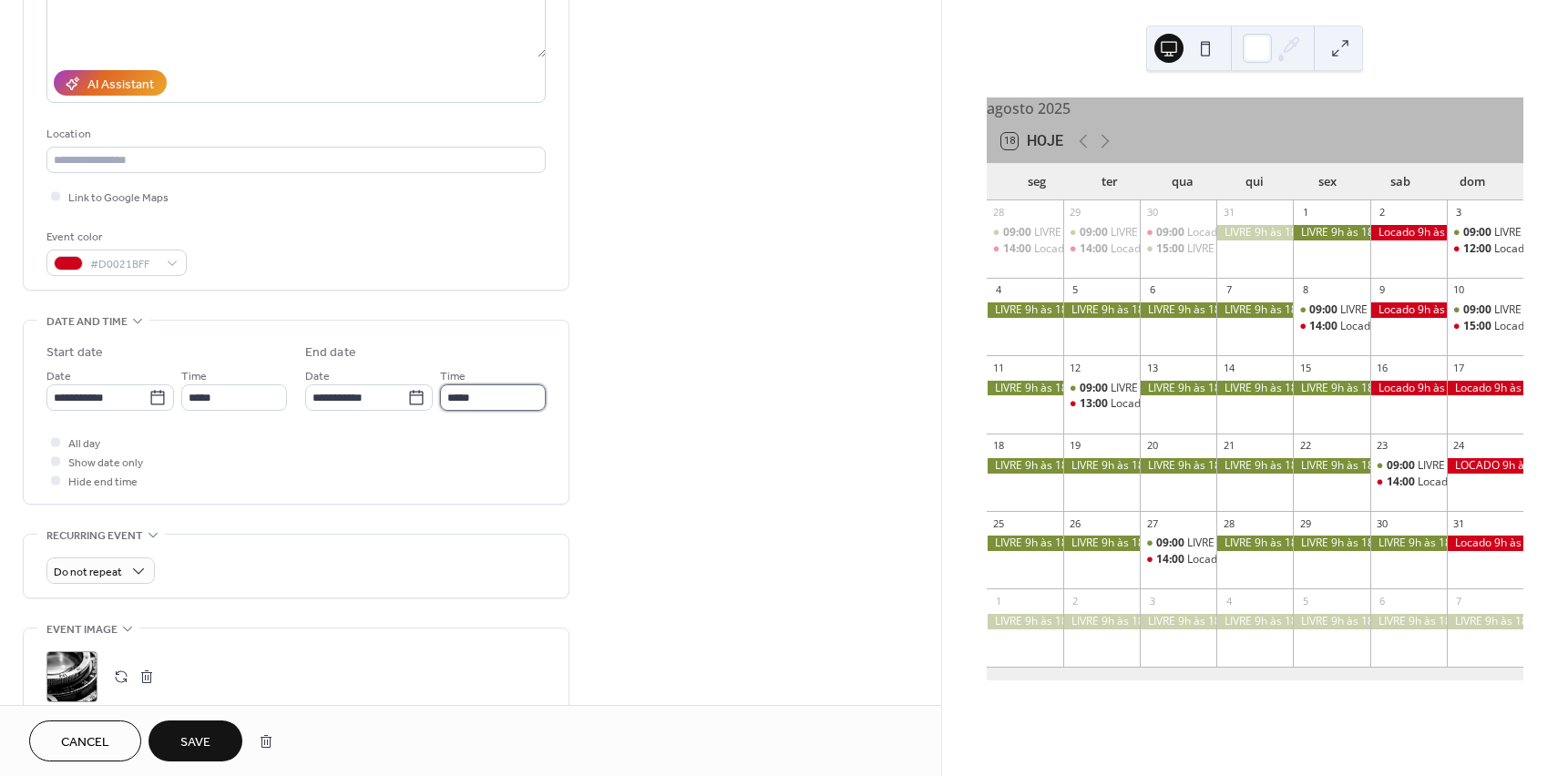click on "*****" at bounding box center [493, 397] 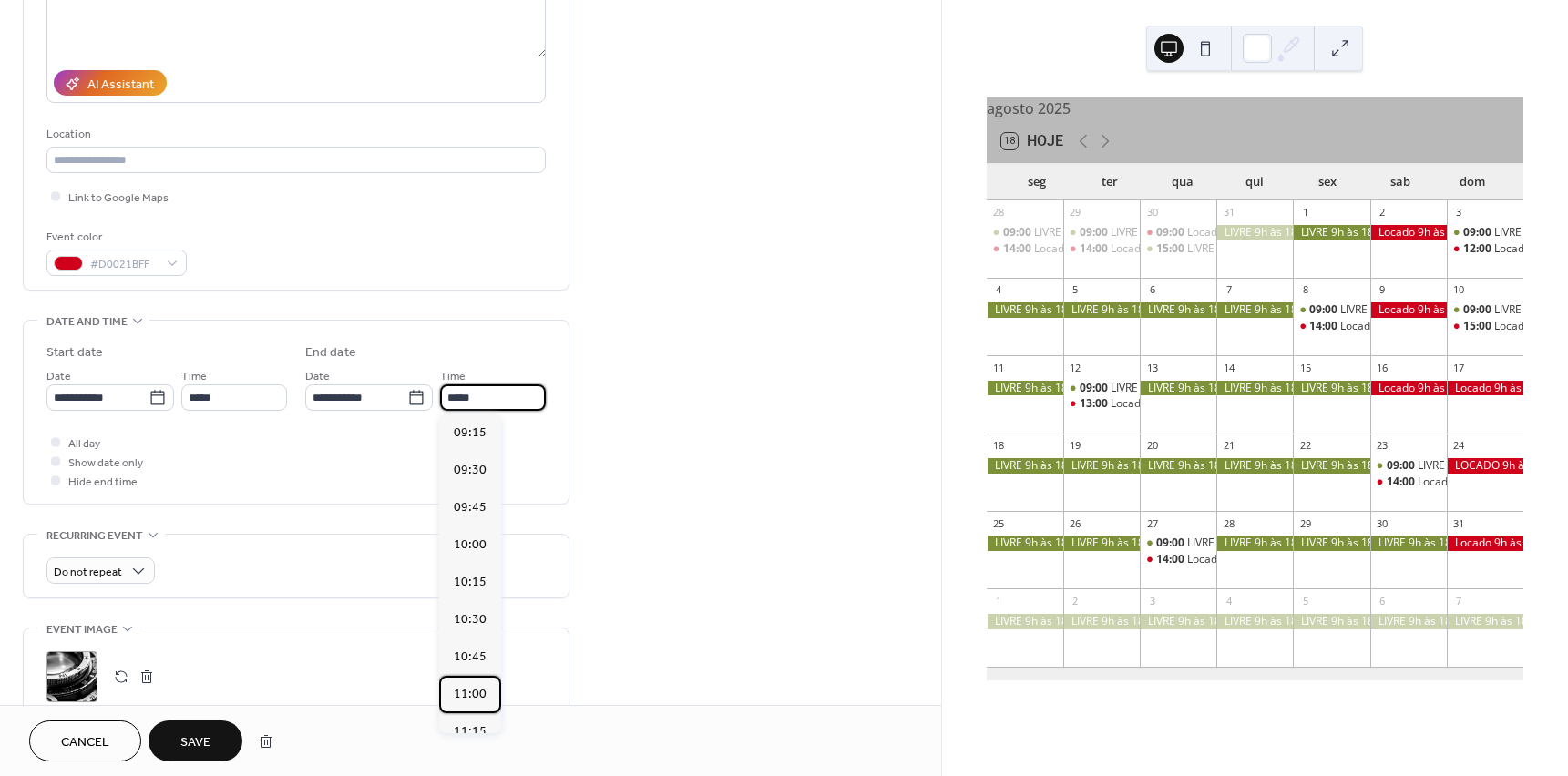 click on "11:00" at bounding box center [470, 694] 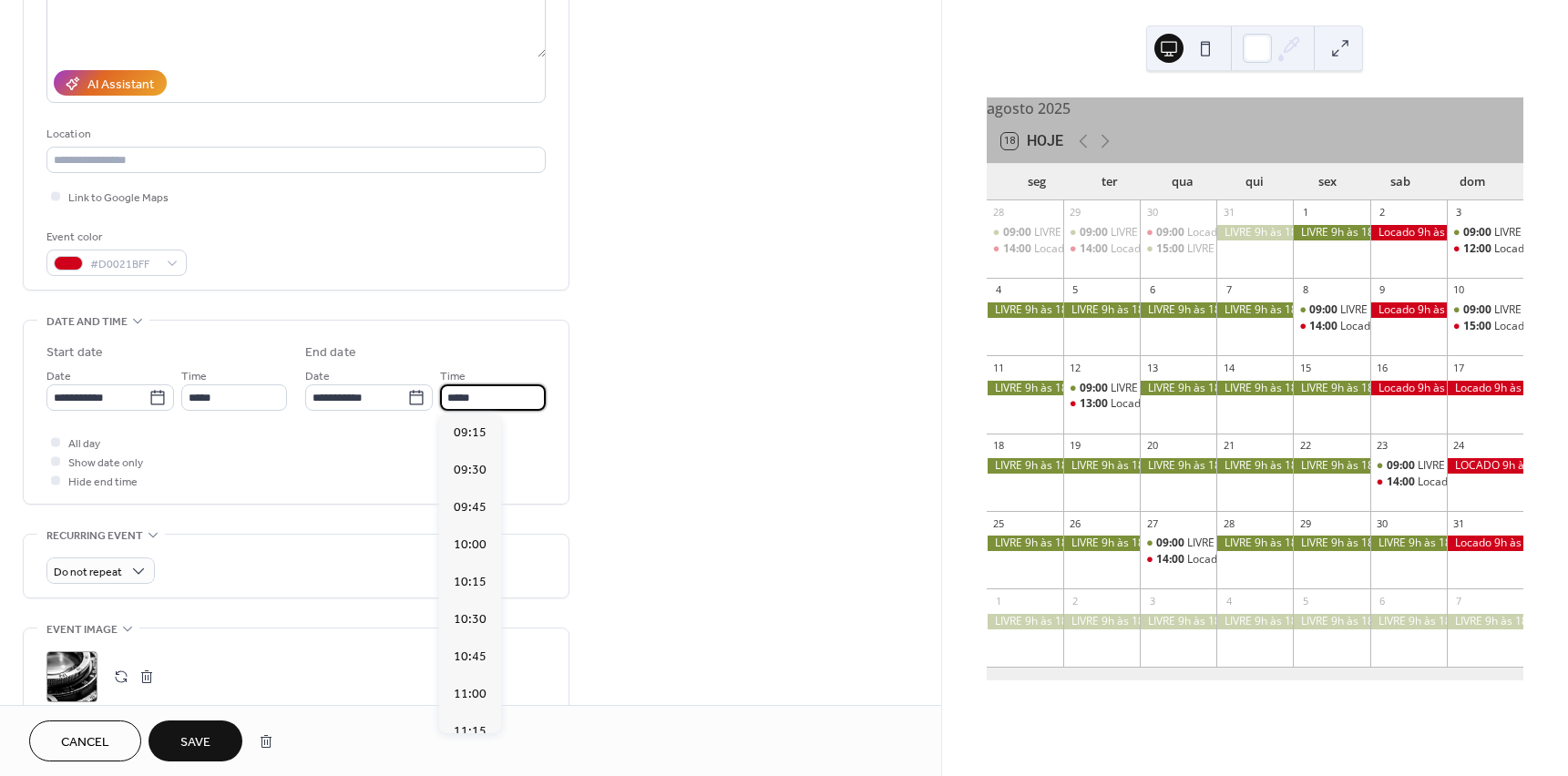 type on "*****" 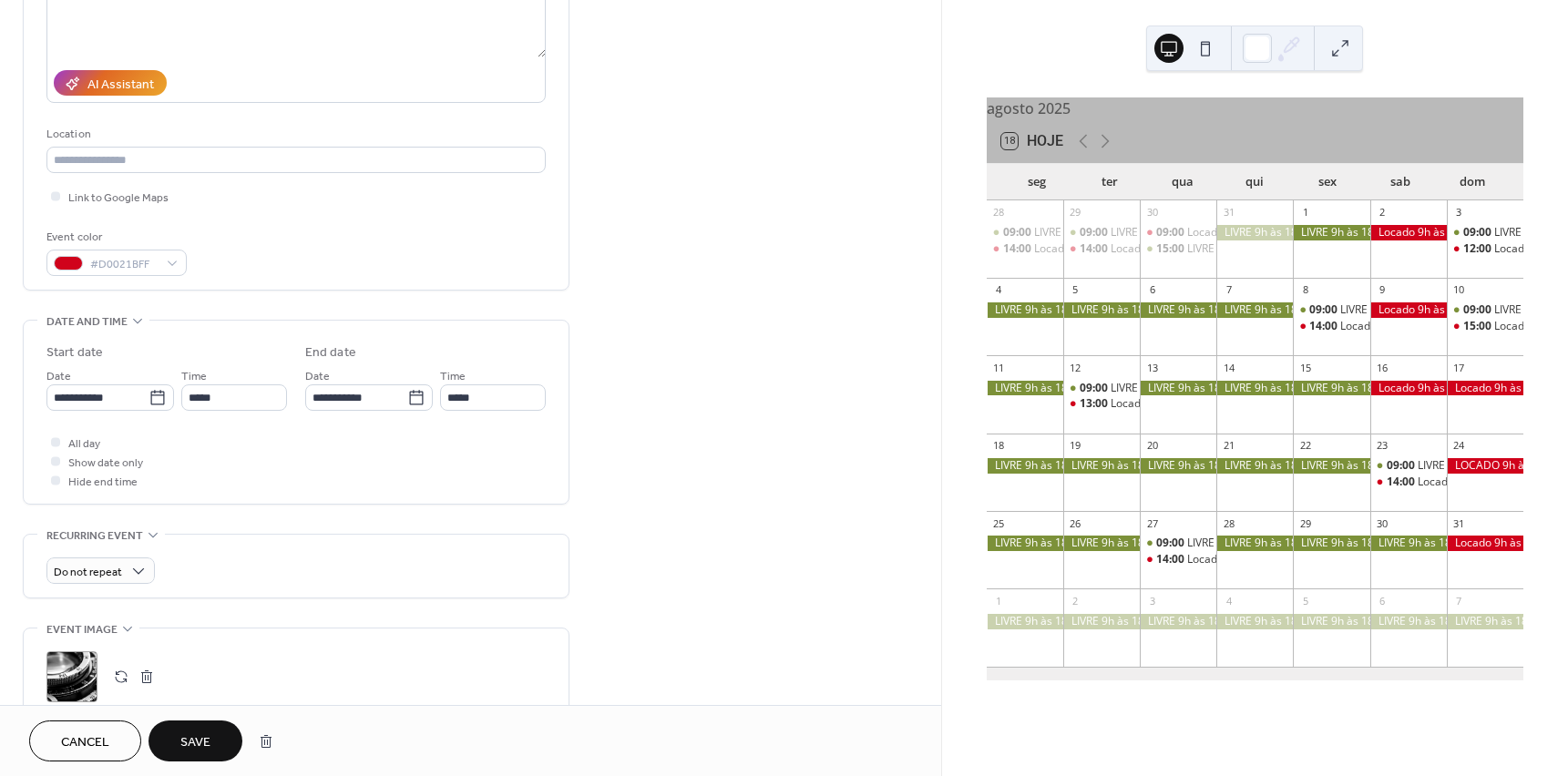 click on "Save" at bounding box center [195, 742] 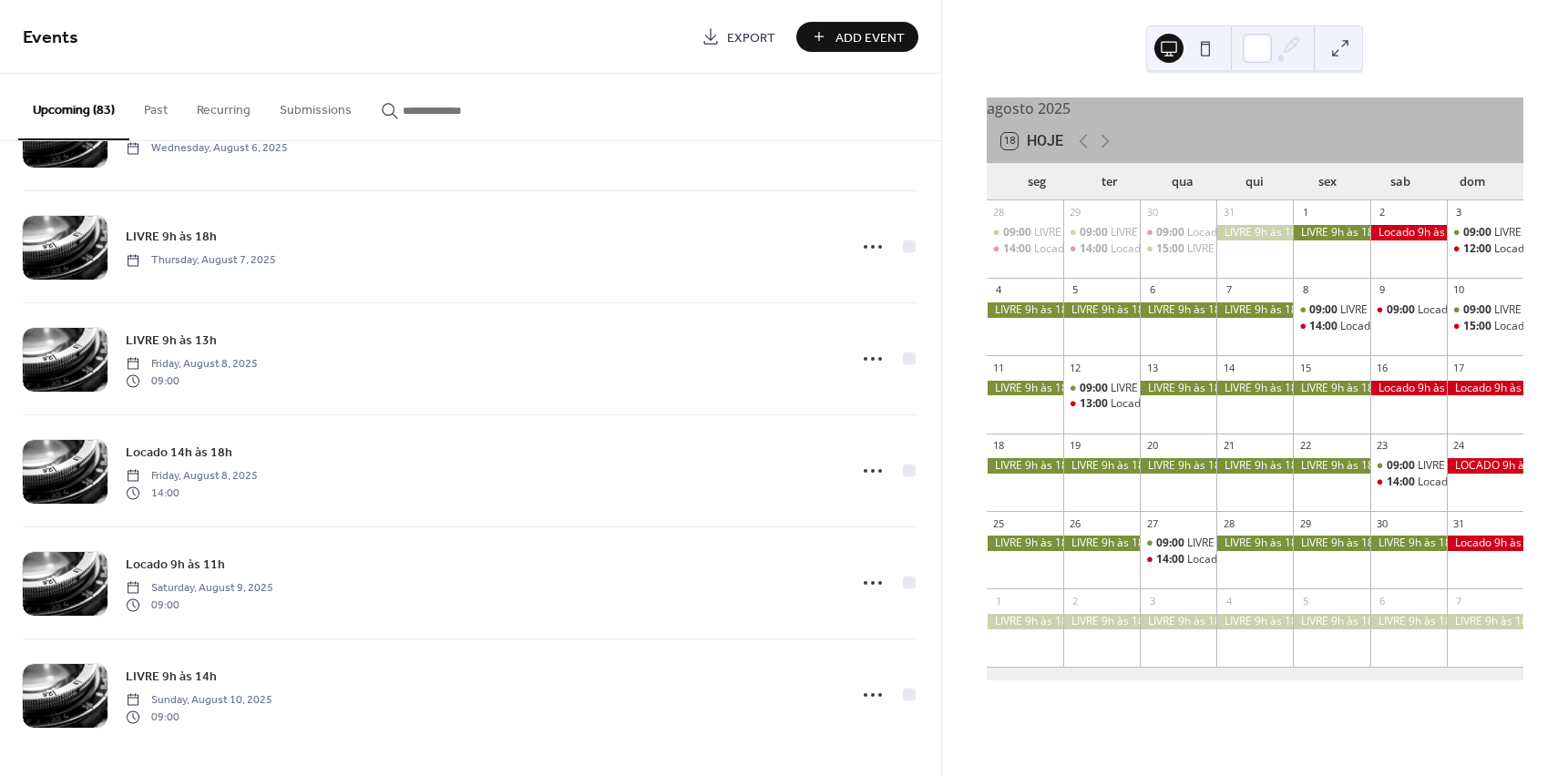 scroll, scrollTop: 2780, scrollLeft: 0, axis: vertical 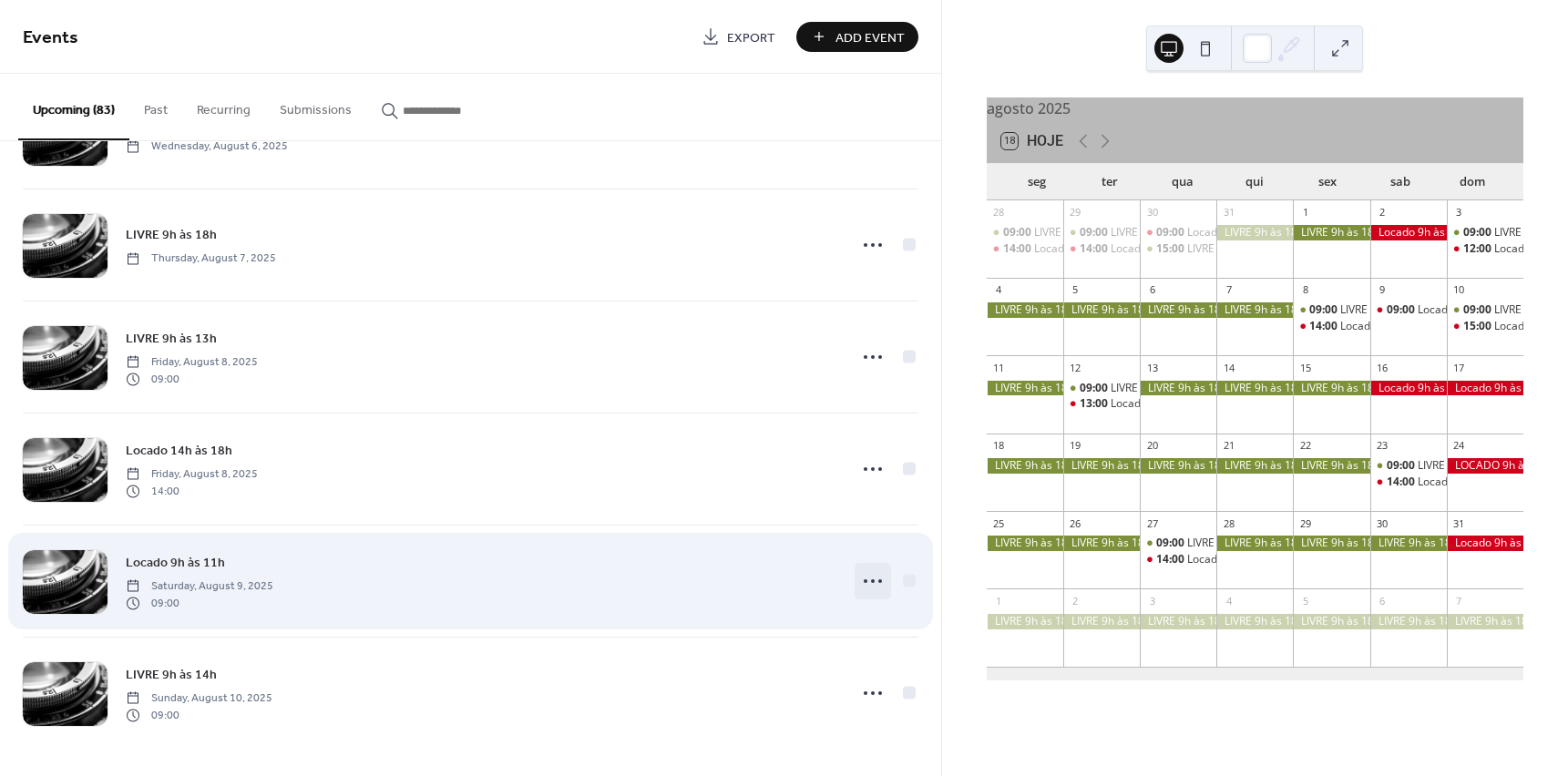 click 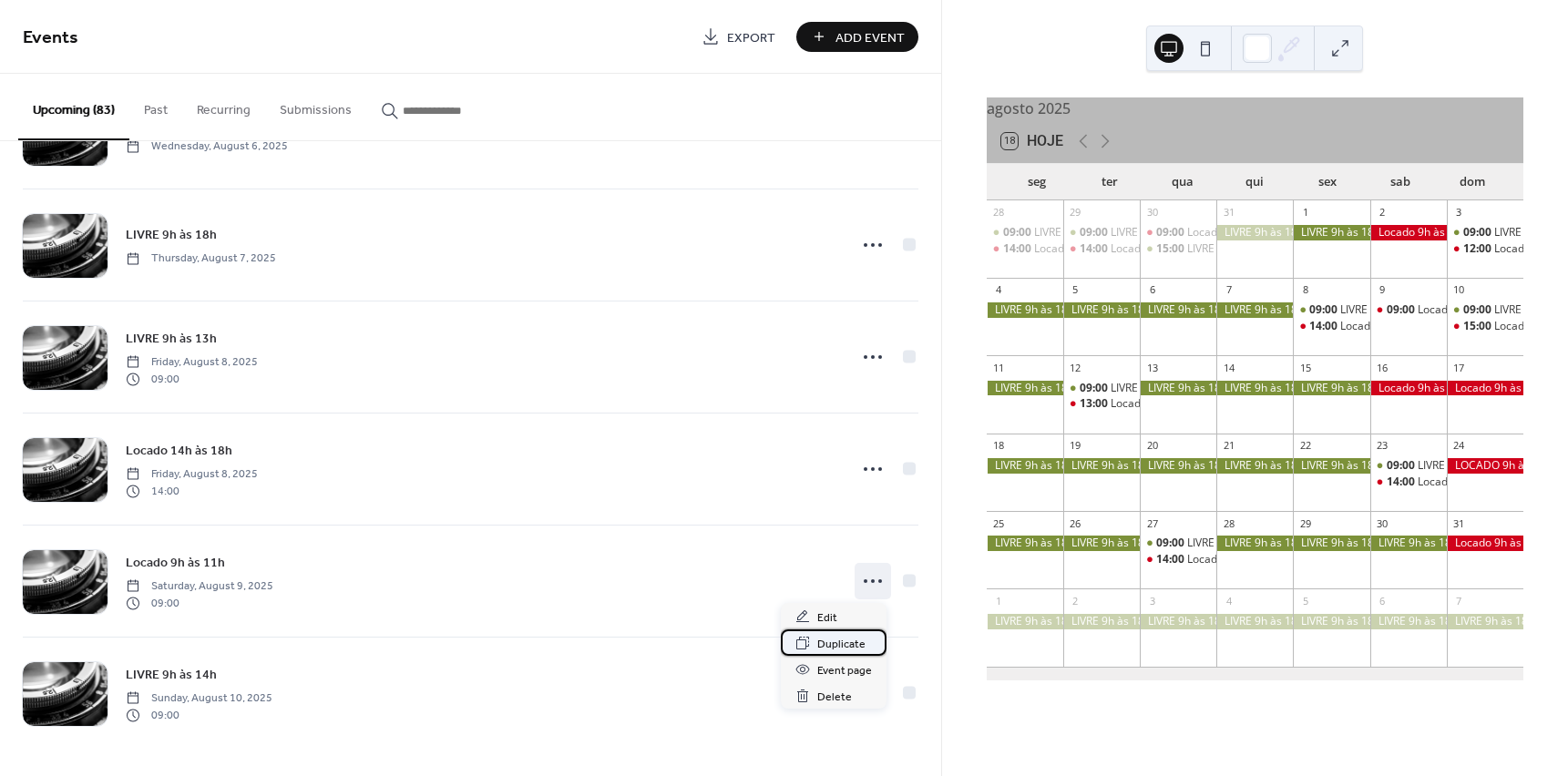 click on "Duplicate" at bounding box center (841, 644) 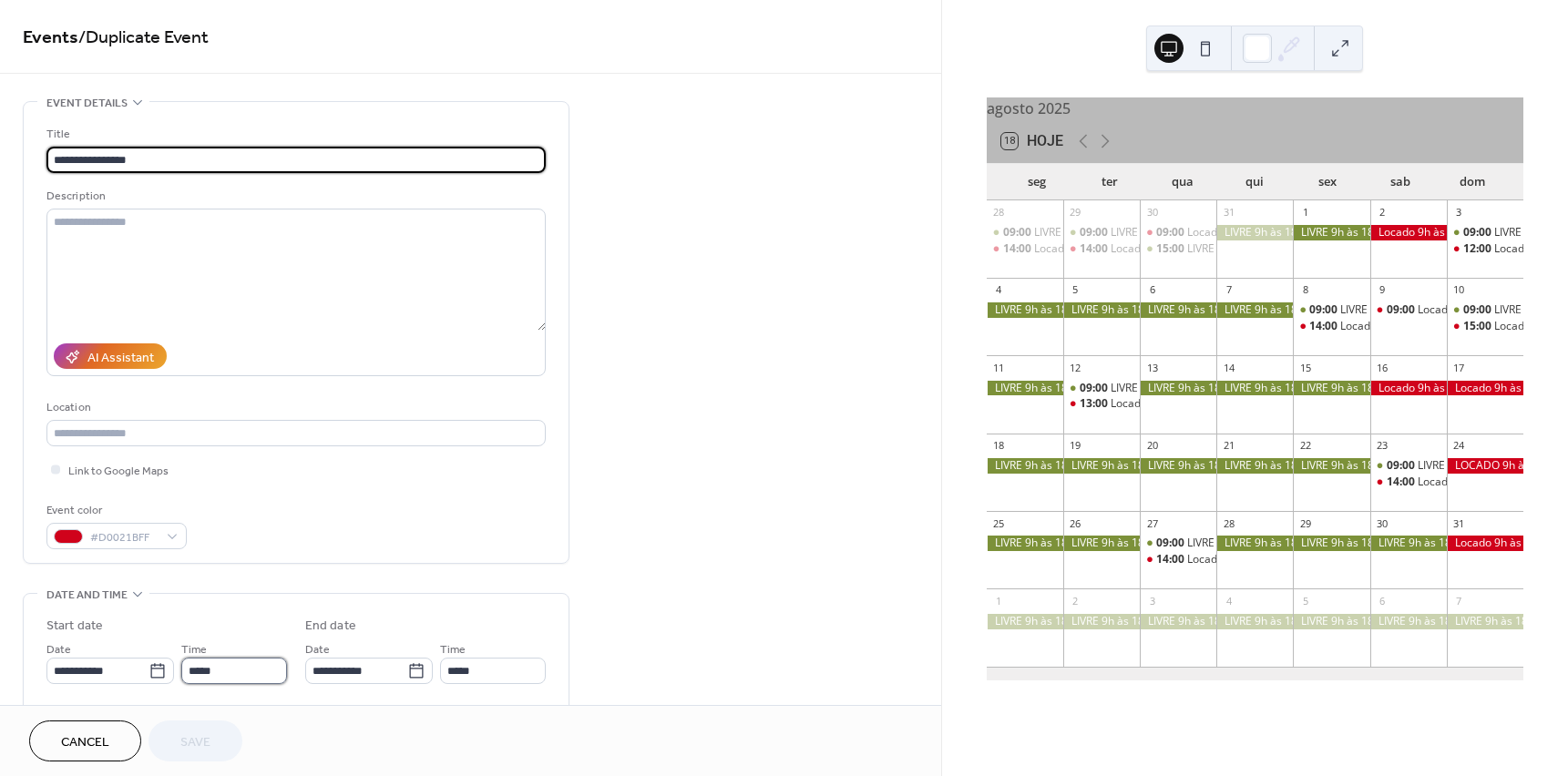 click on "*****" at bounding box center [234, 670] 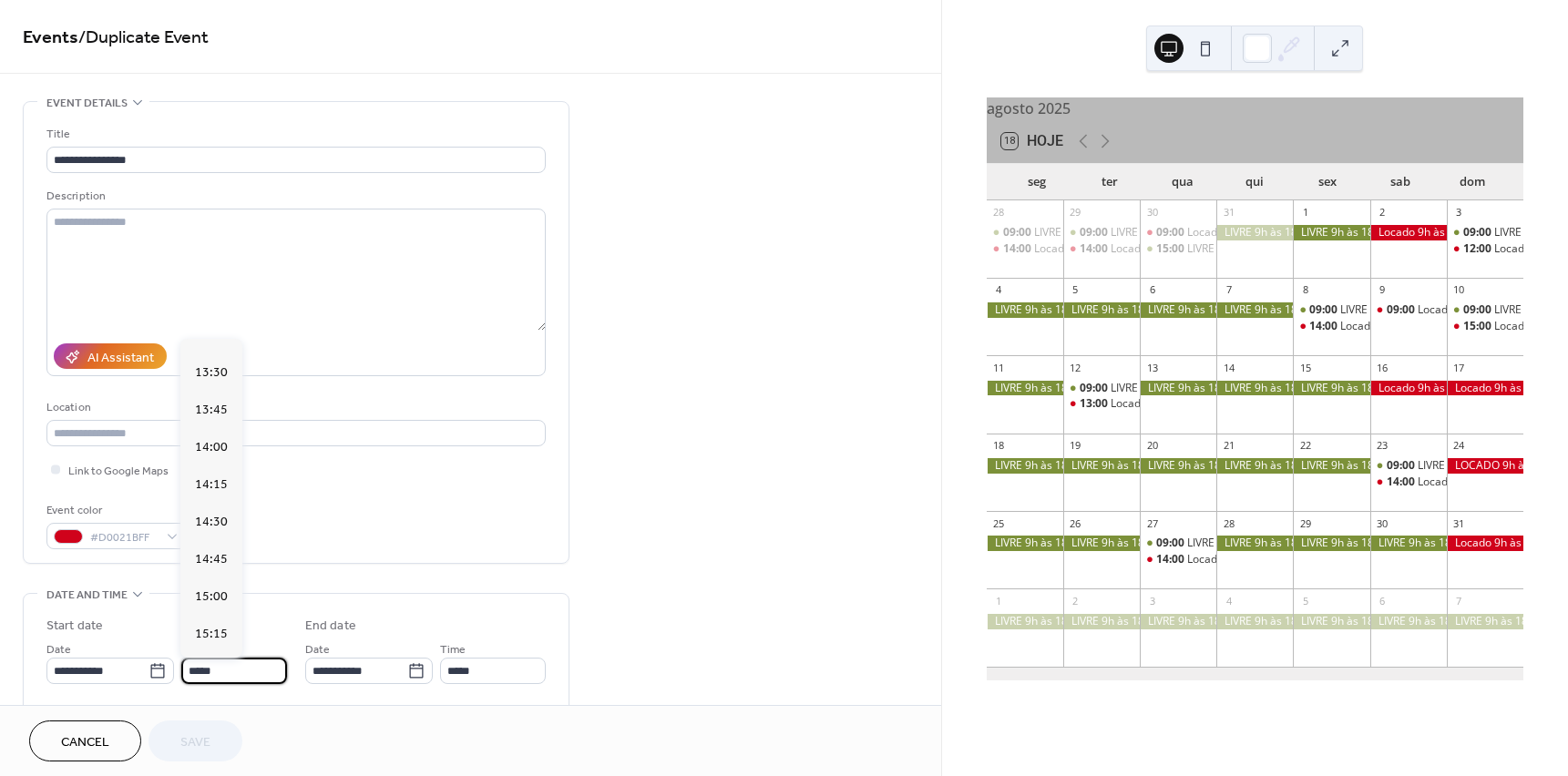 scroll, scrollTop: 2073, scrollLeft: 0, axis: vertical 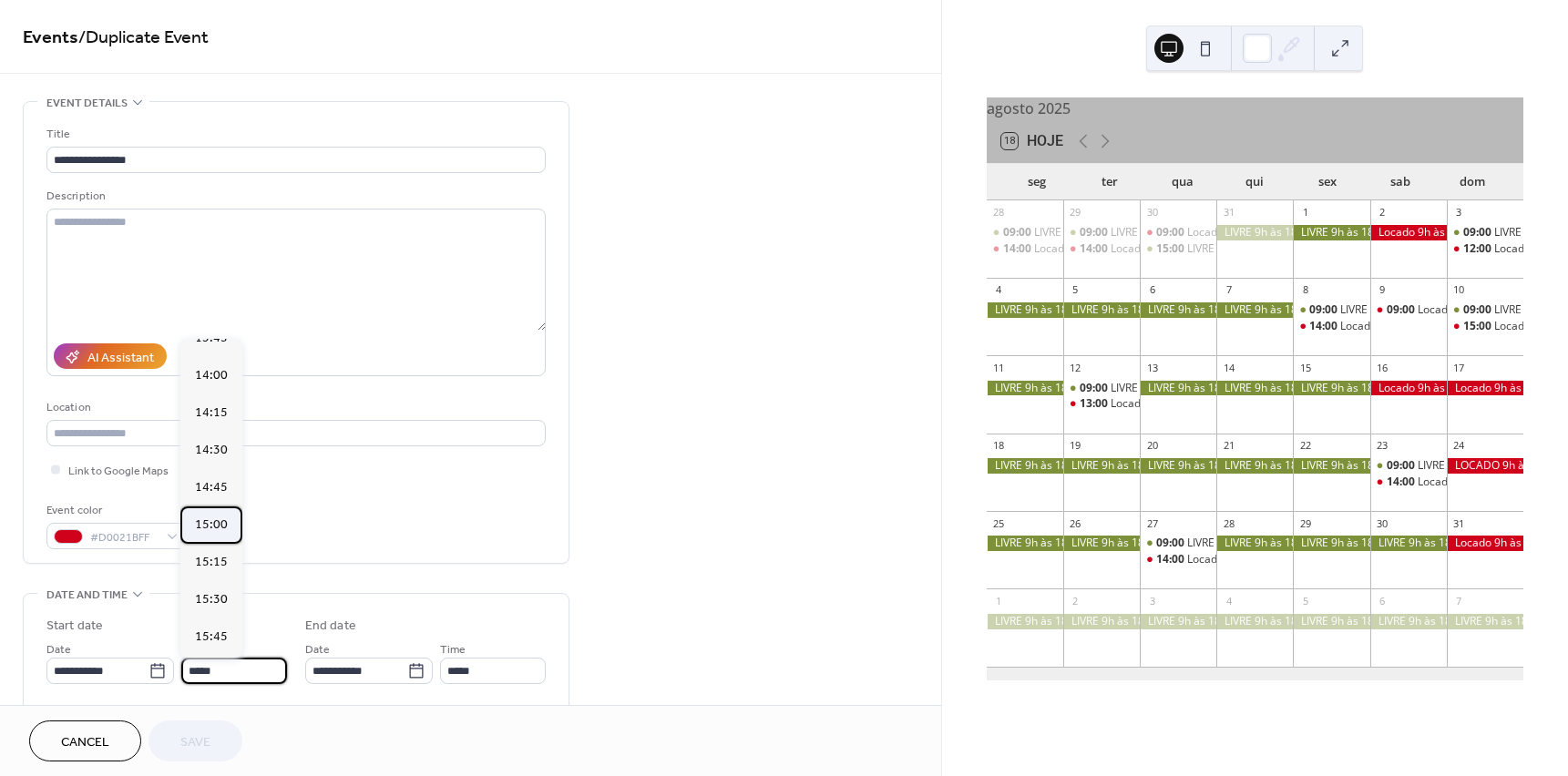 click on "15:00" at bounding box center (211, 525) 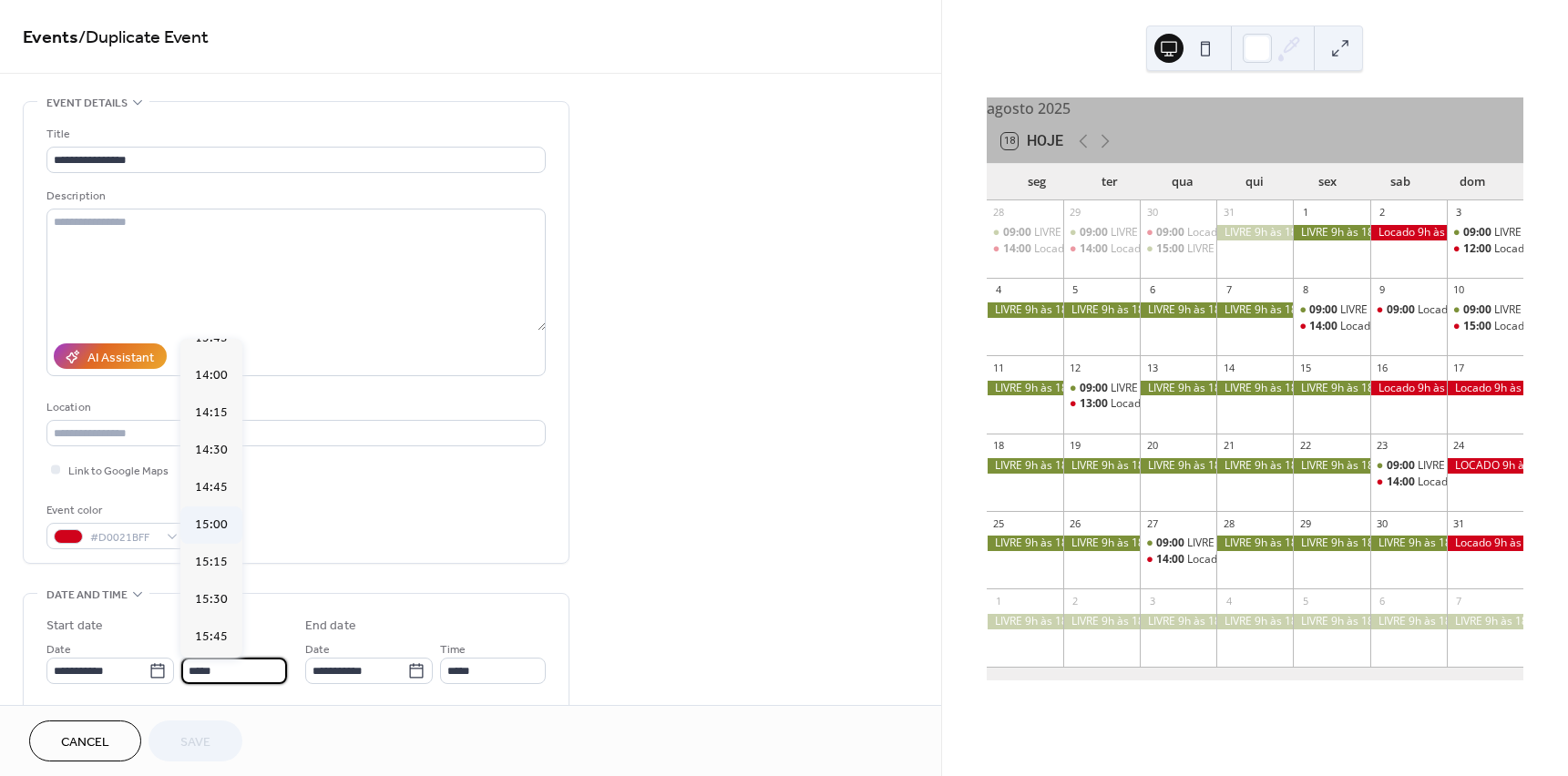 type on "*****" 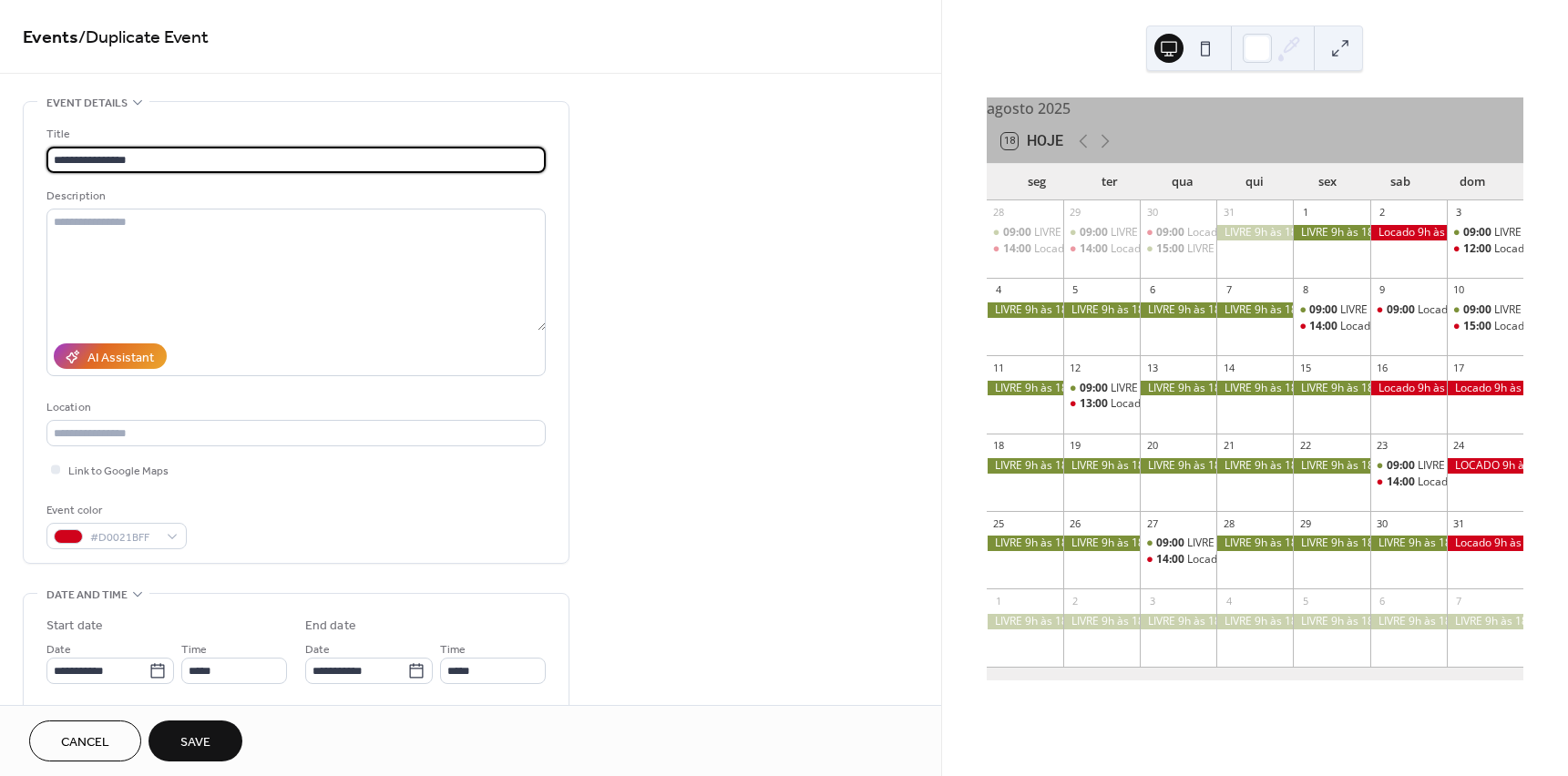 drag, startPoint x: 91, startPoint y: 157, endPoint x: 176, endPoint y: 157, distance: 85 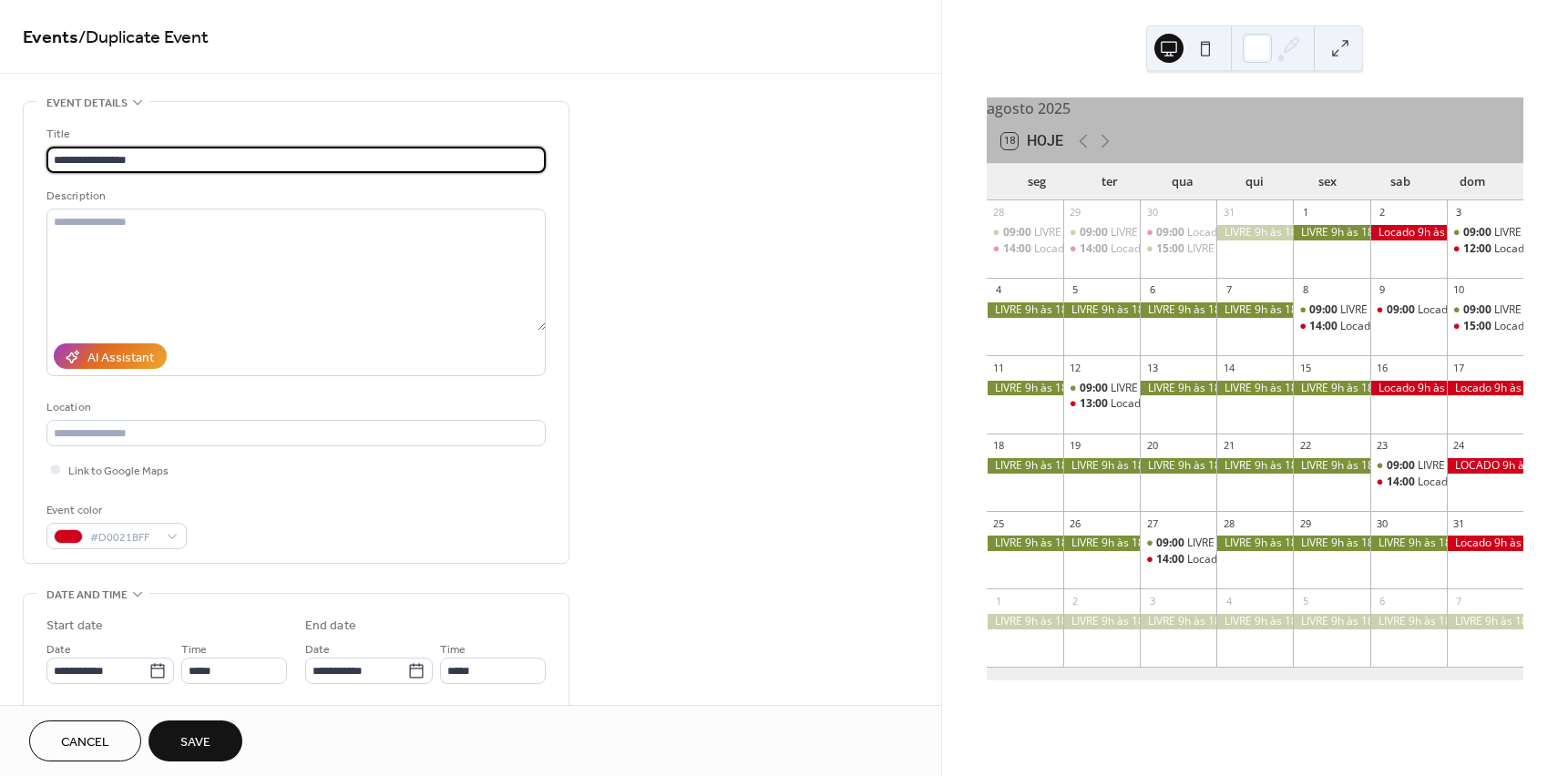 click on "**********" at bounding box center (296, 159) 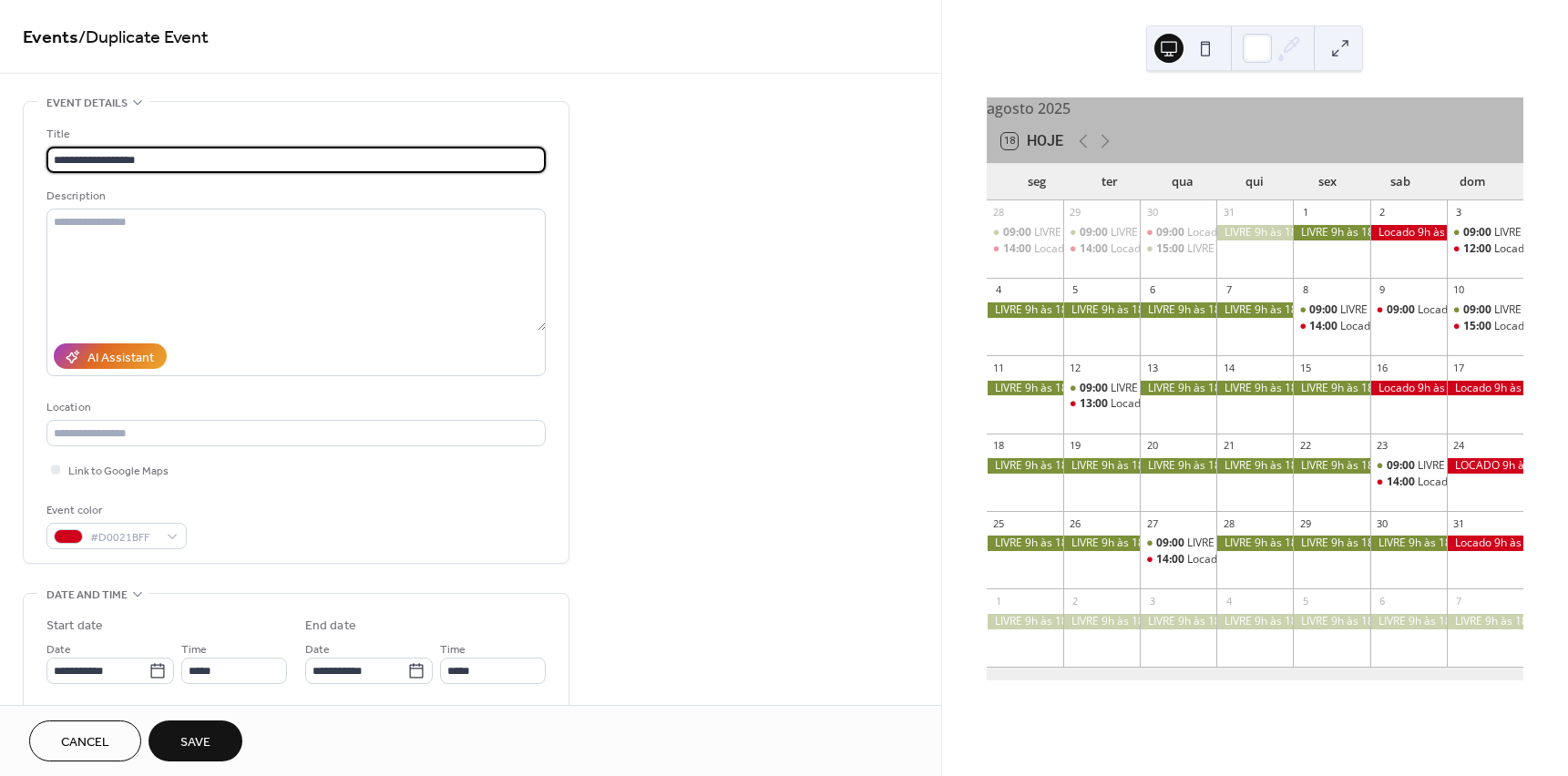 type on "**********" 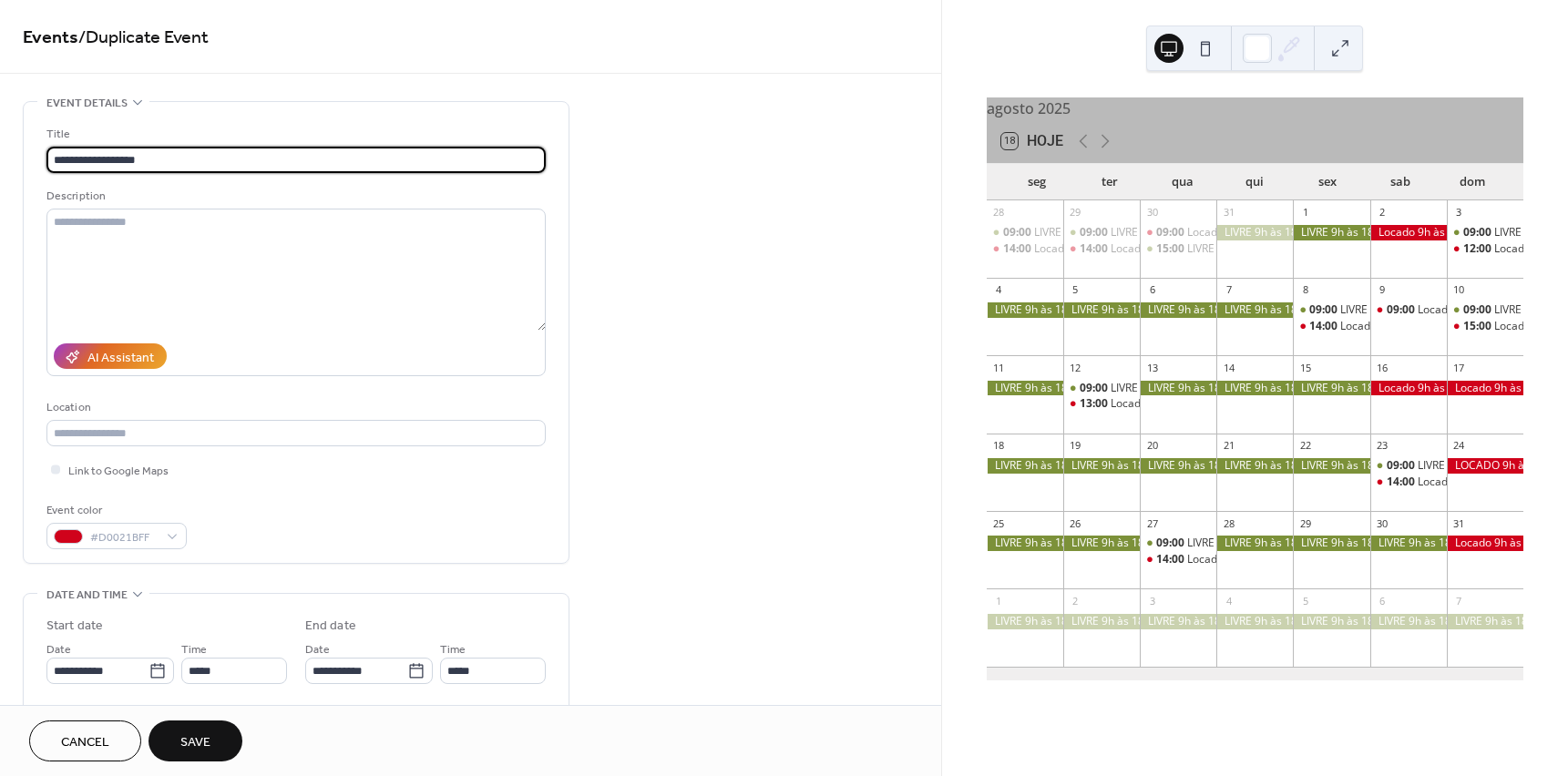click on "Save" at bounding box center [195, 742] 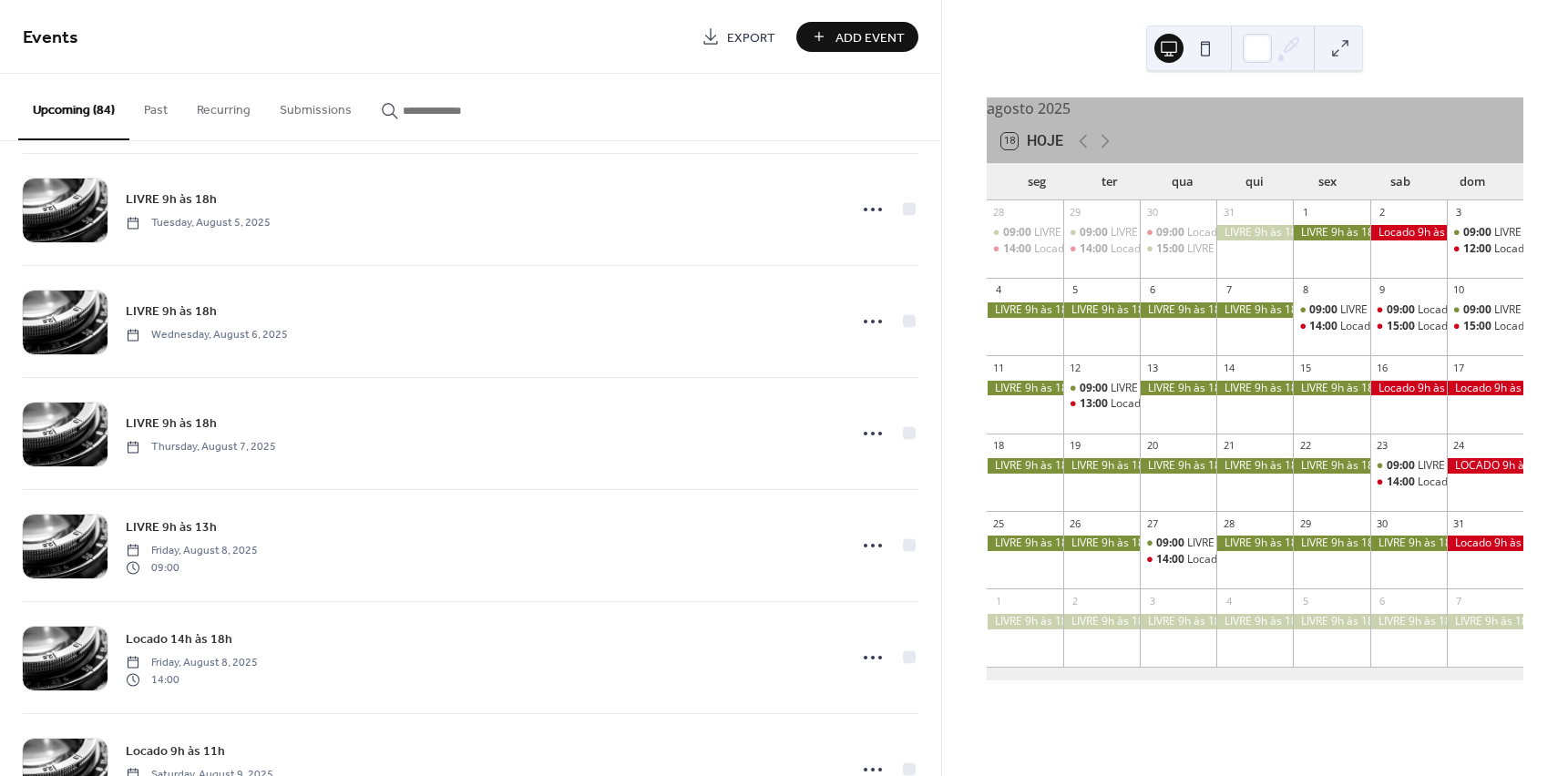 scroll, scrollTop: 2780, scrollLeft: 0, axis: vertical 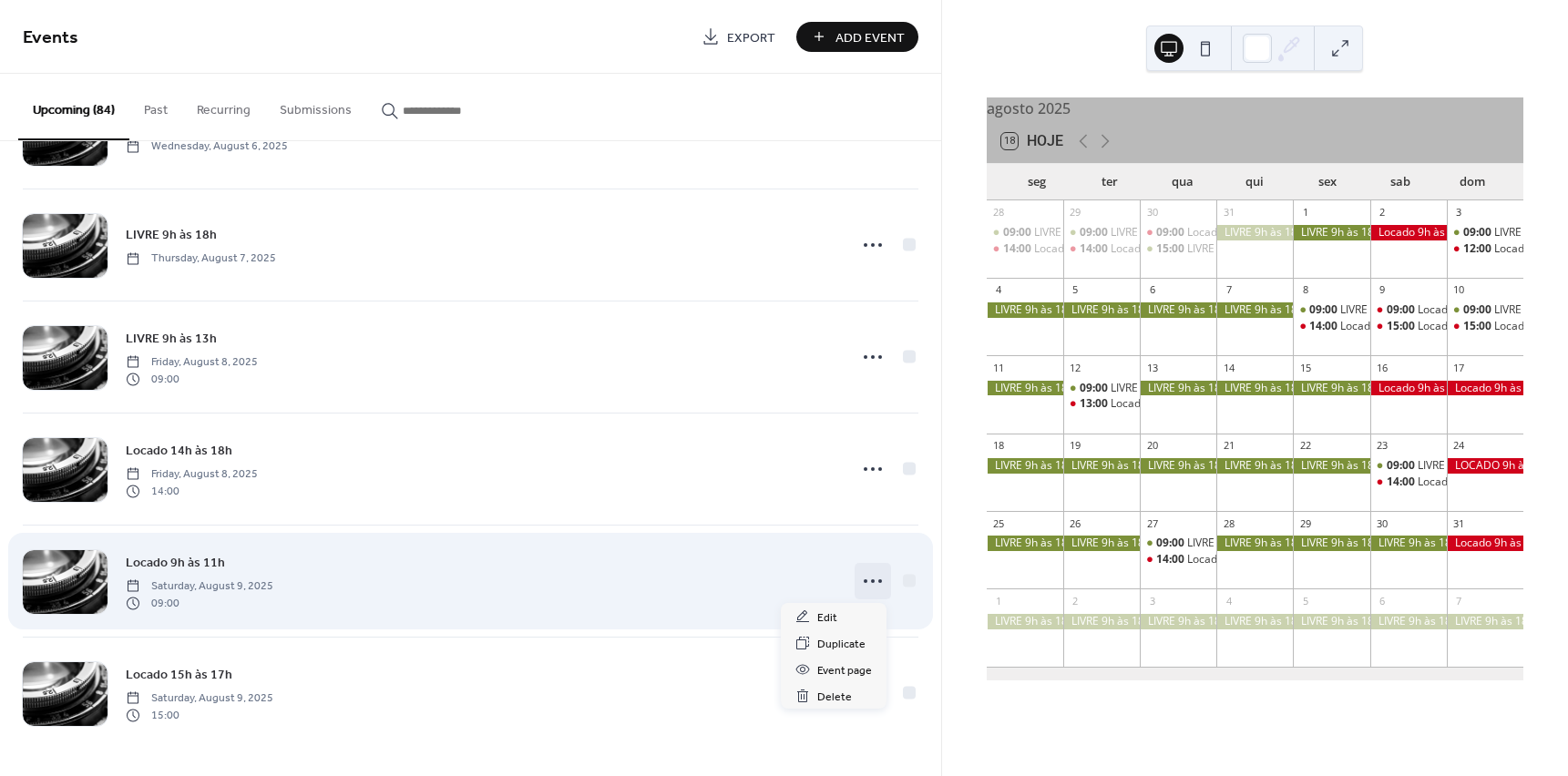 click 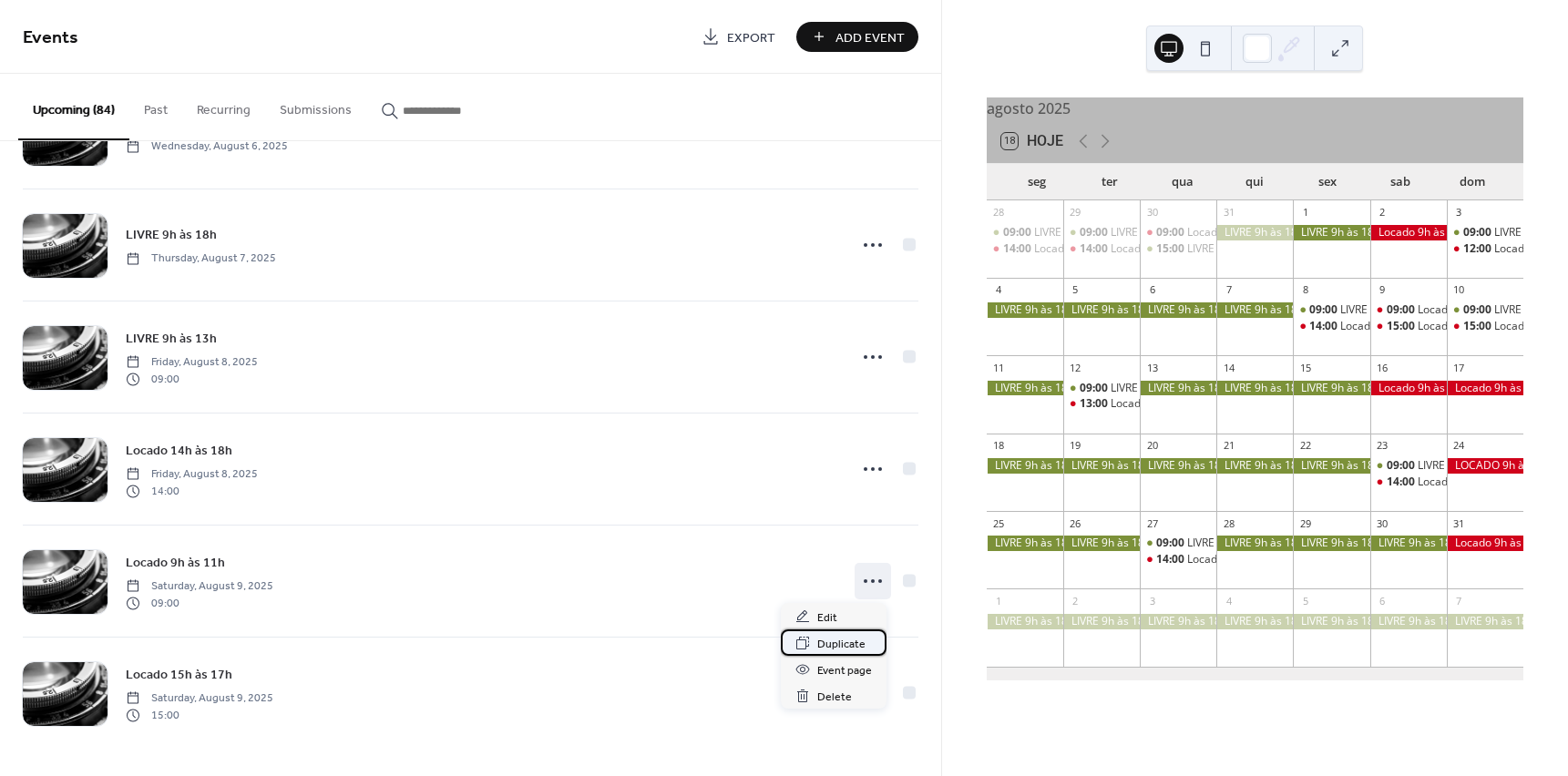 click on "Duplicate" at bounding box center [841, 644] 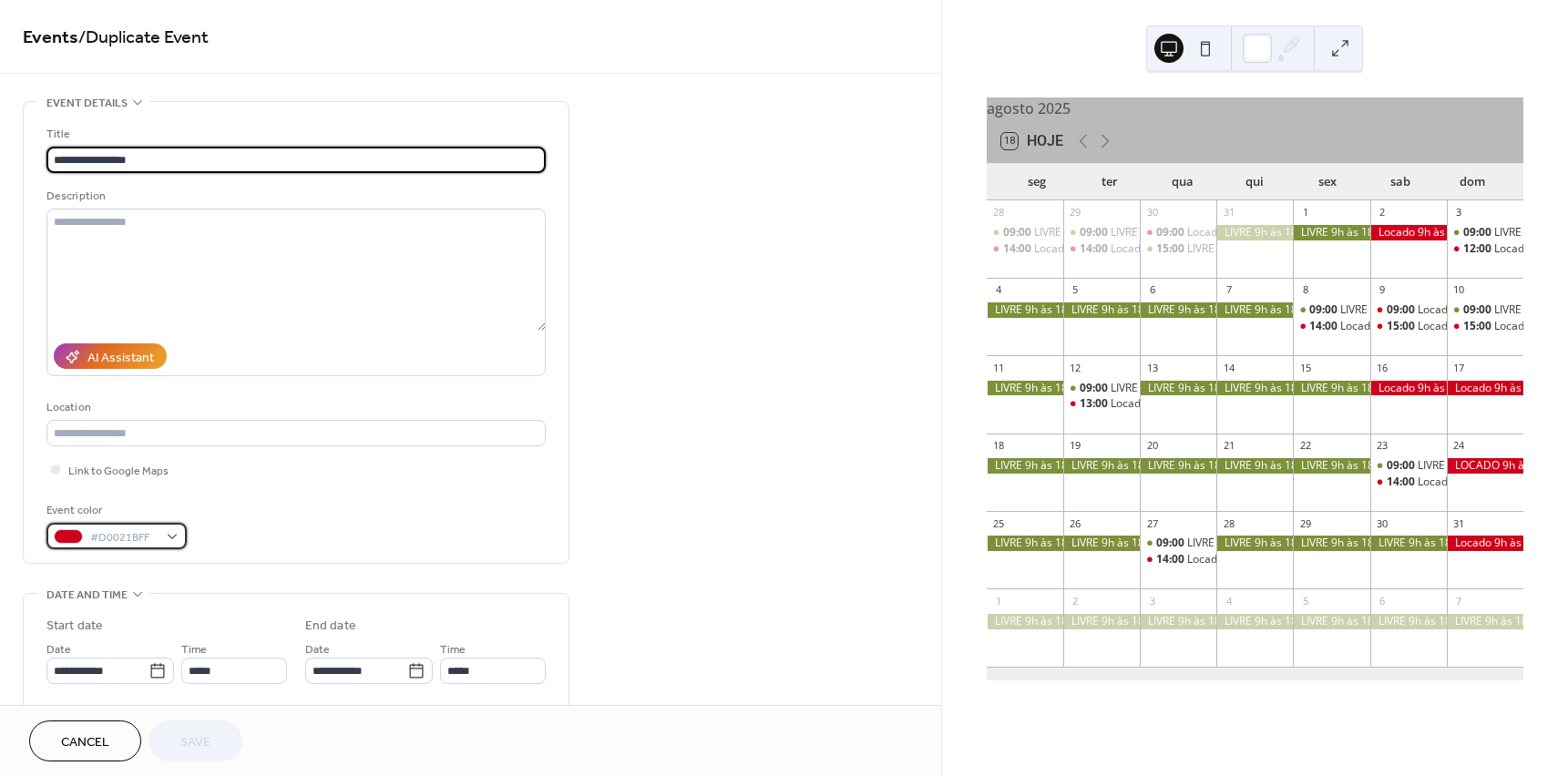 click on "#D0021BFF" at bounding box center [117, 536] 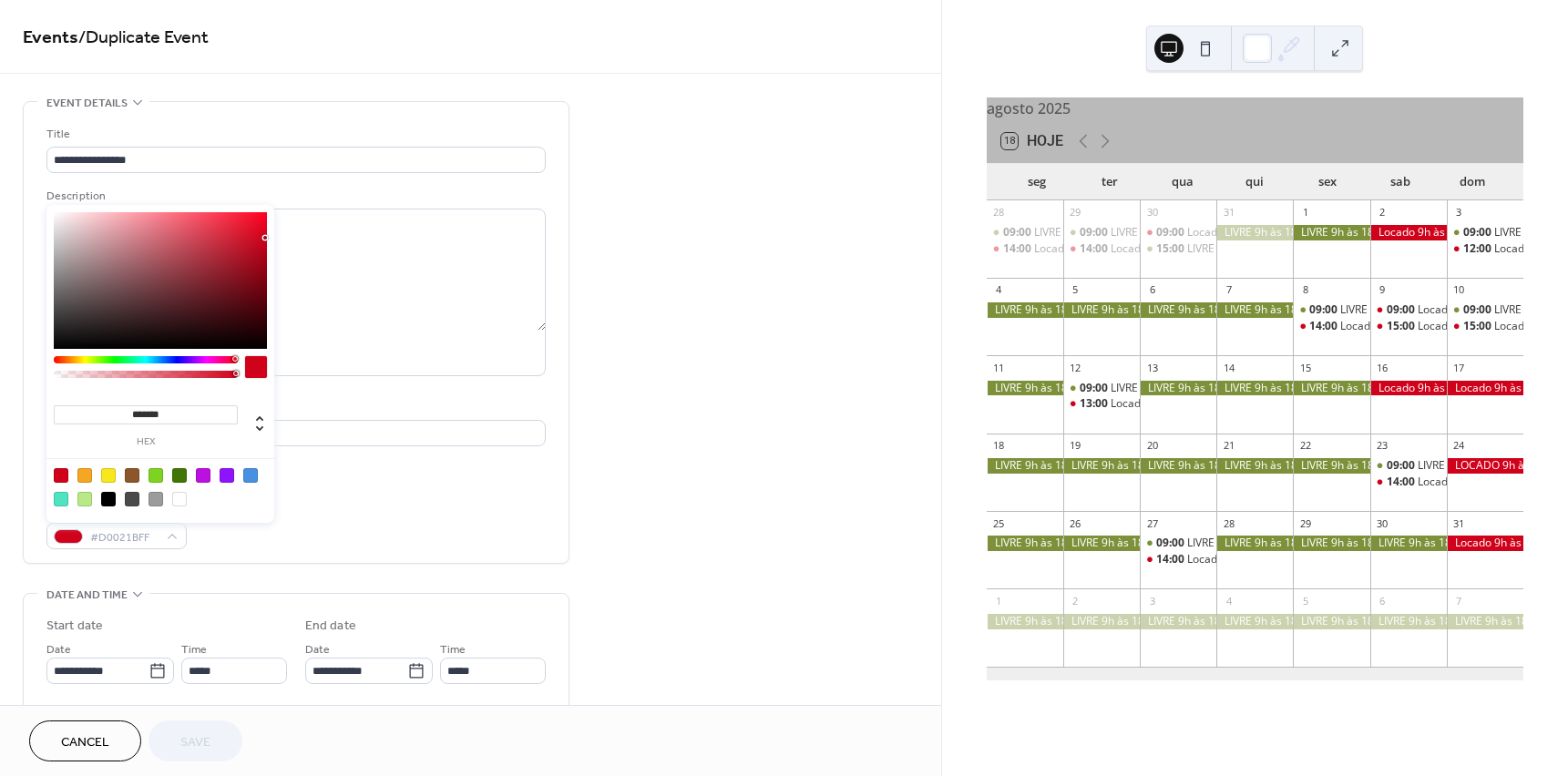 click at bounding box center (179, 475) 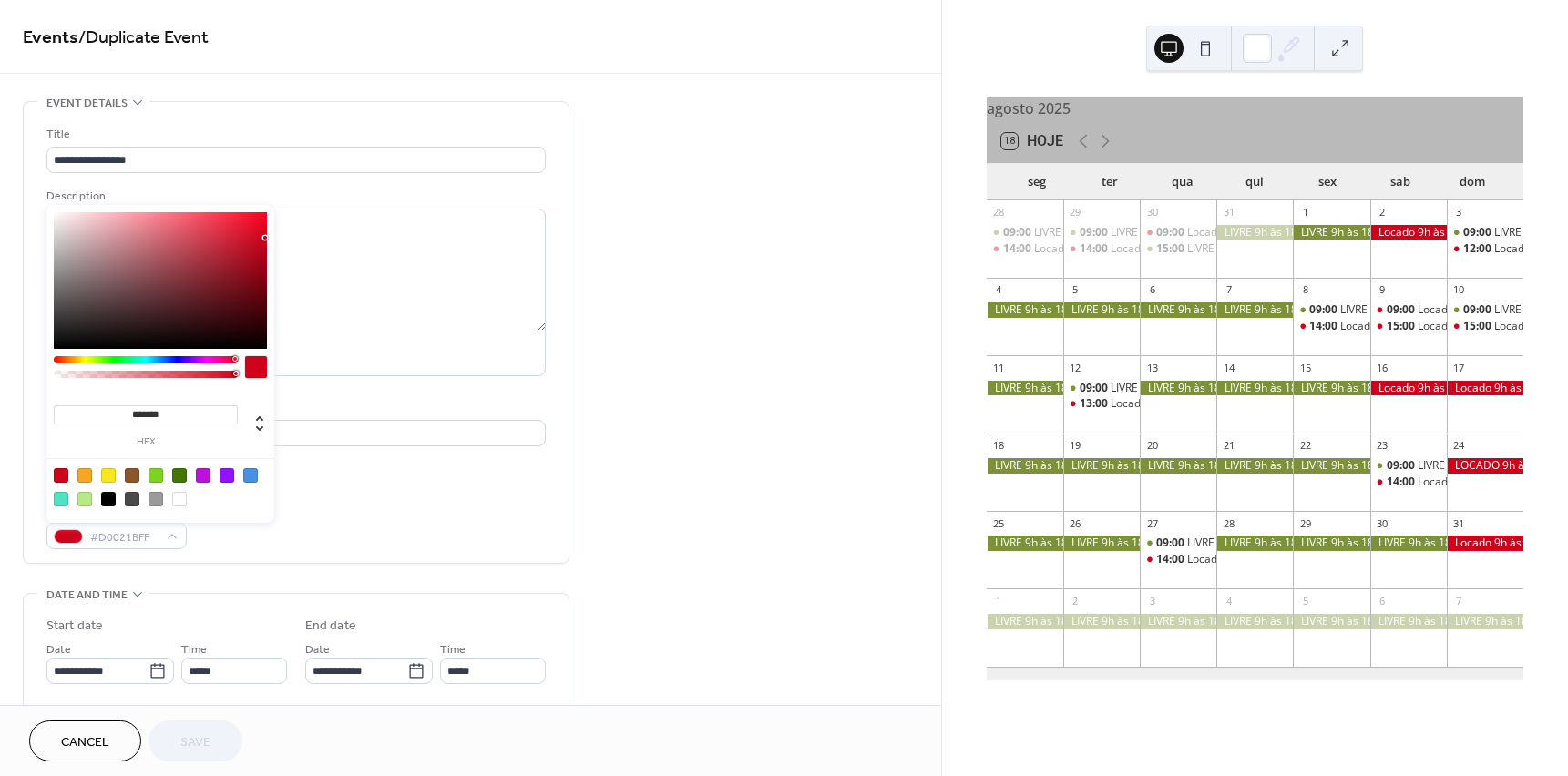 type on "*******" 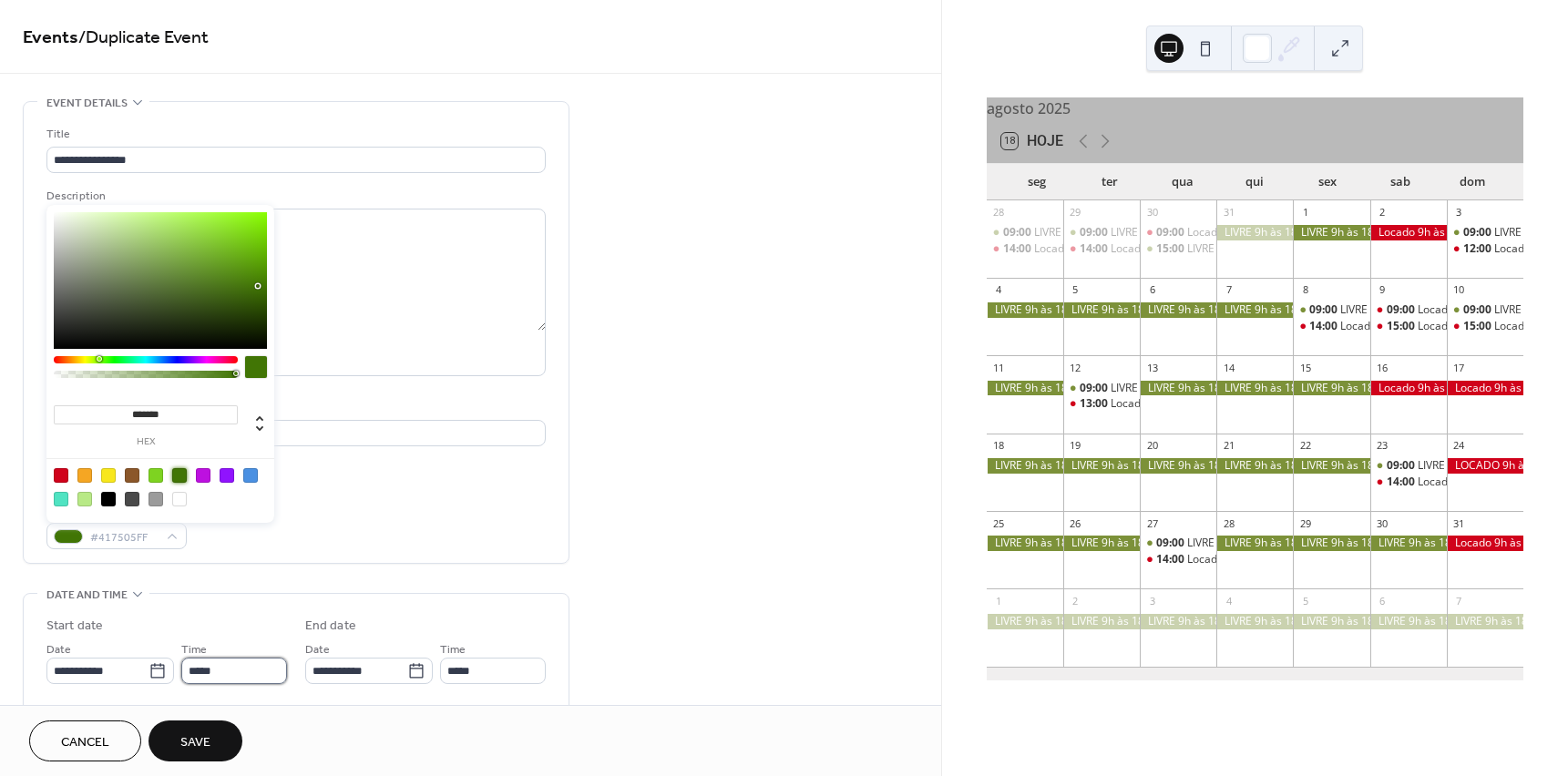 click on "*****" at bounding box center [234, 670] 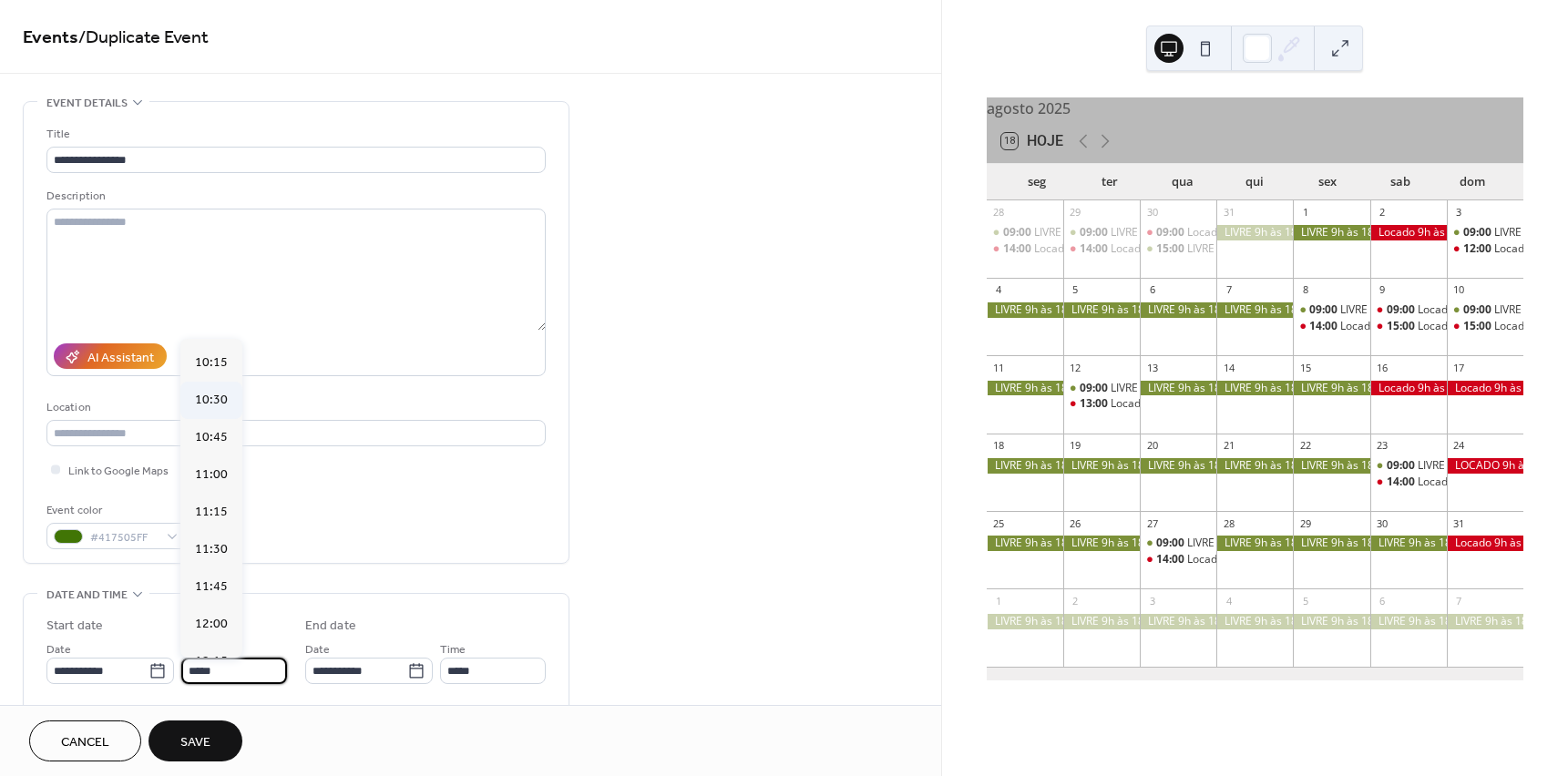 scroll, scrollTop: 1526, scrollLeft: 0, axis: vertical 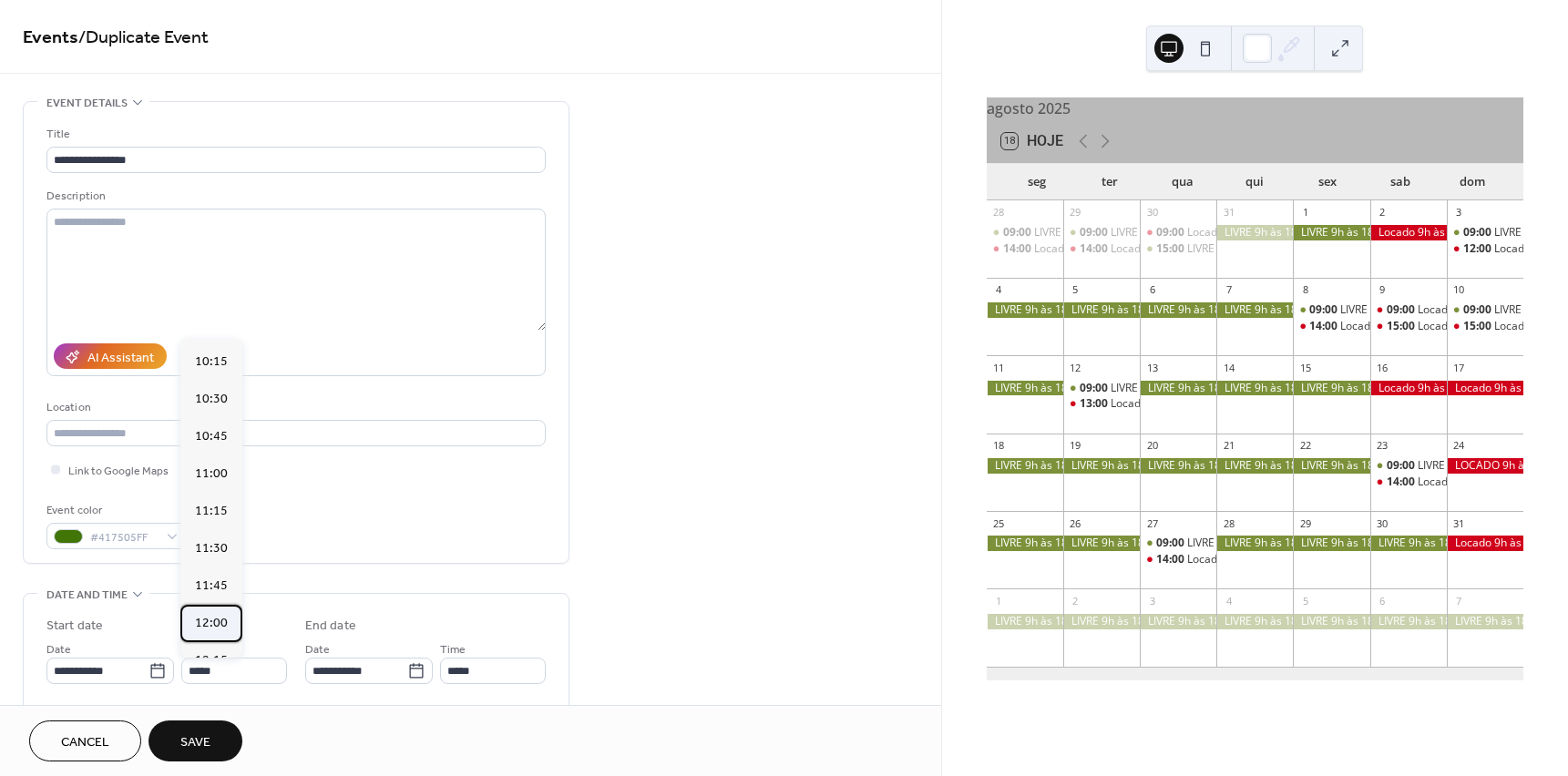 click on "12:00" at bounding box center [211, 623] 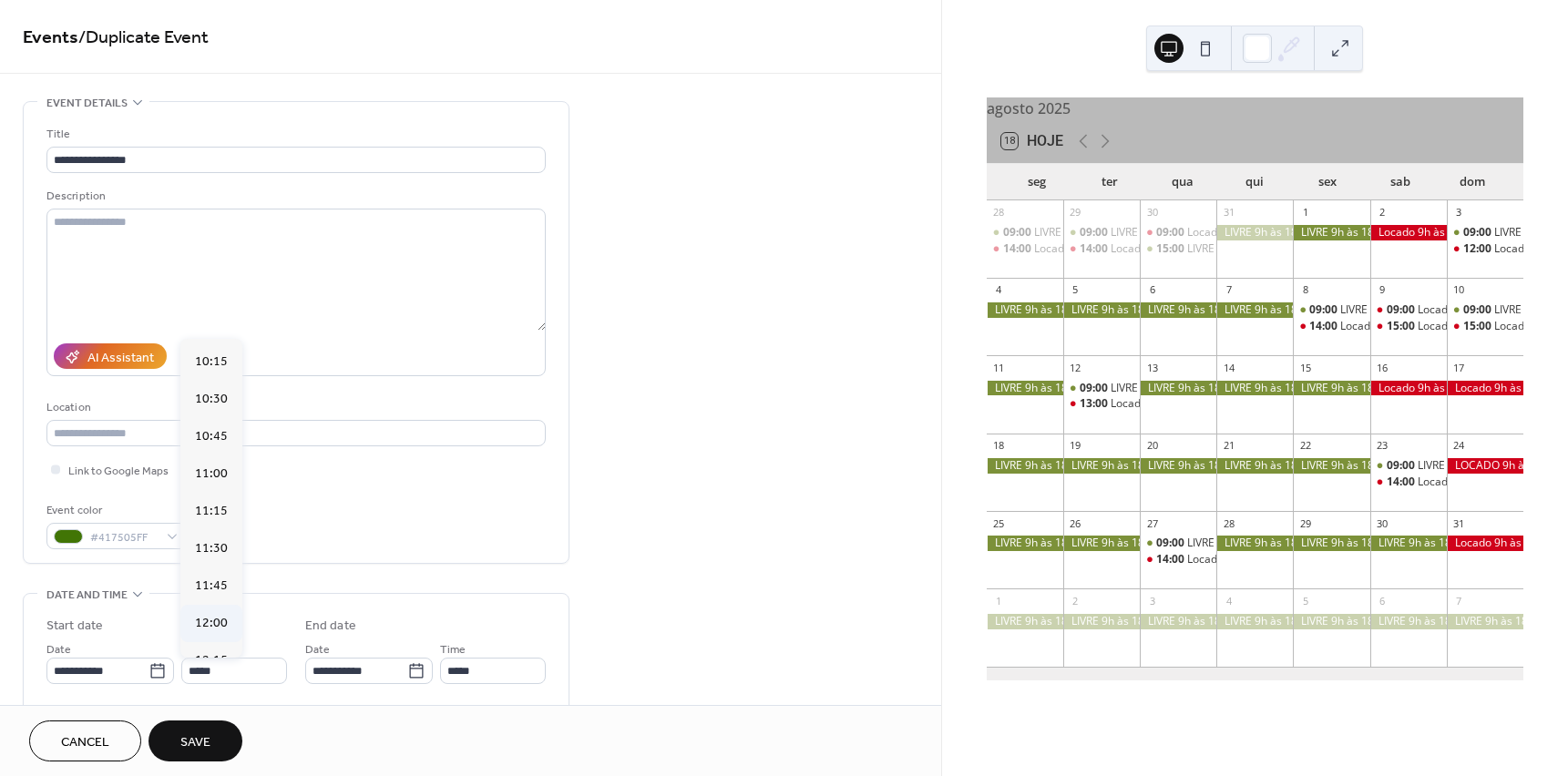 type on "*****" 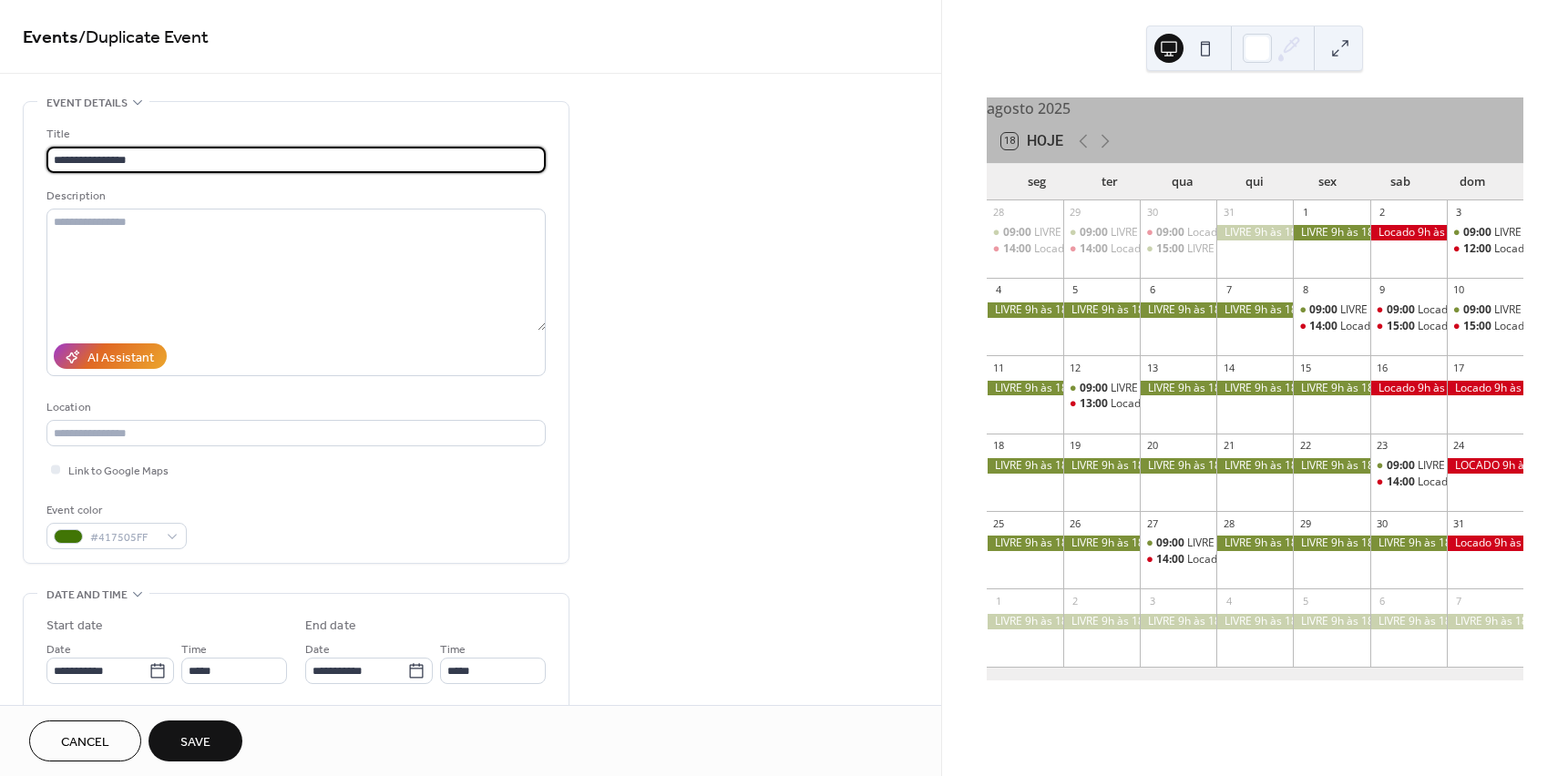 drag, startPoint x: 158, startPoint y: 160, endPoint x: 9, endPoint y: 161, distance: 149.00336 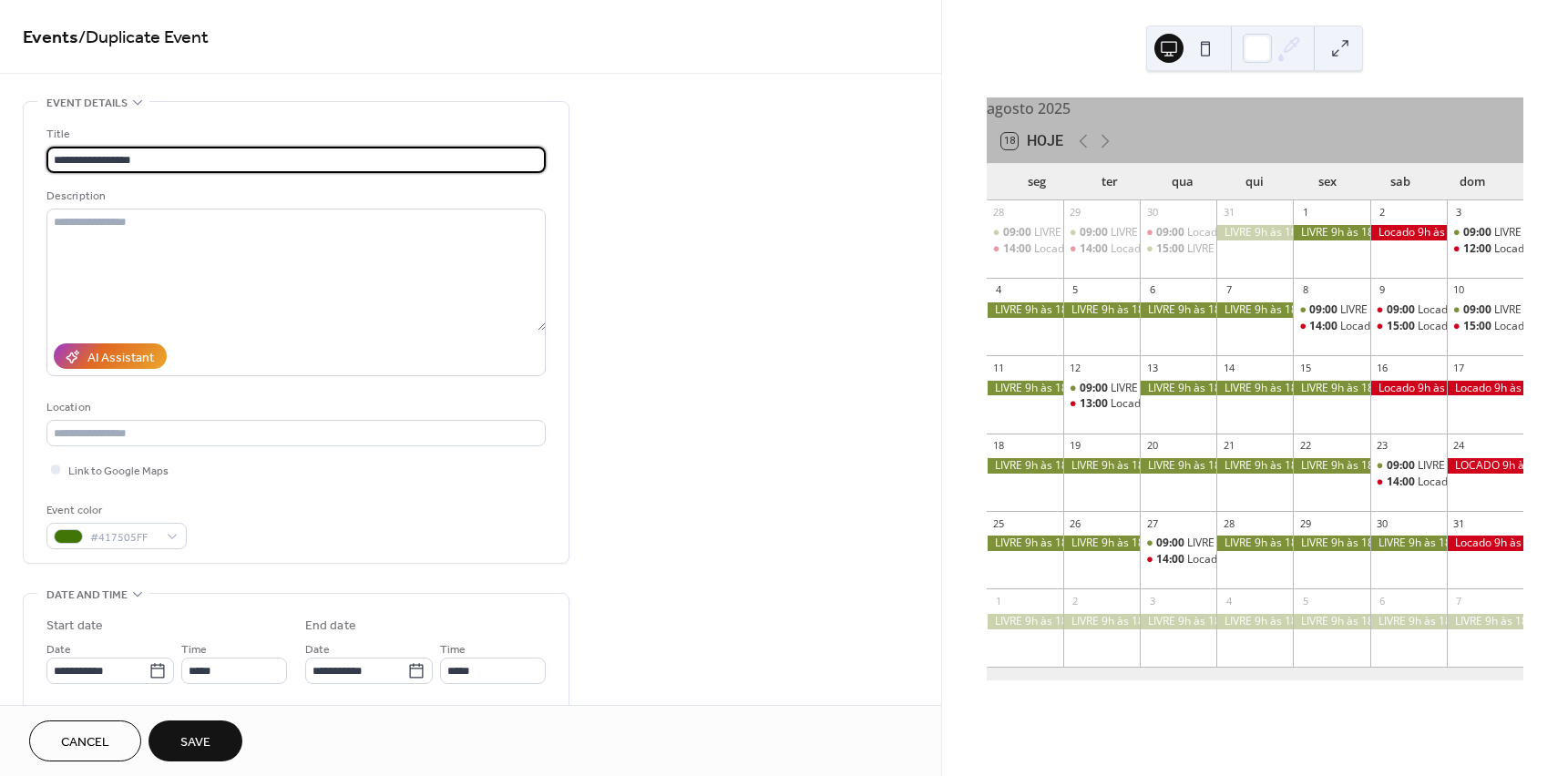 type on "**********" 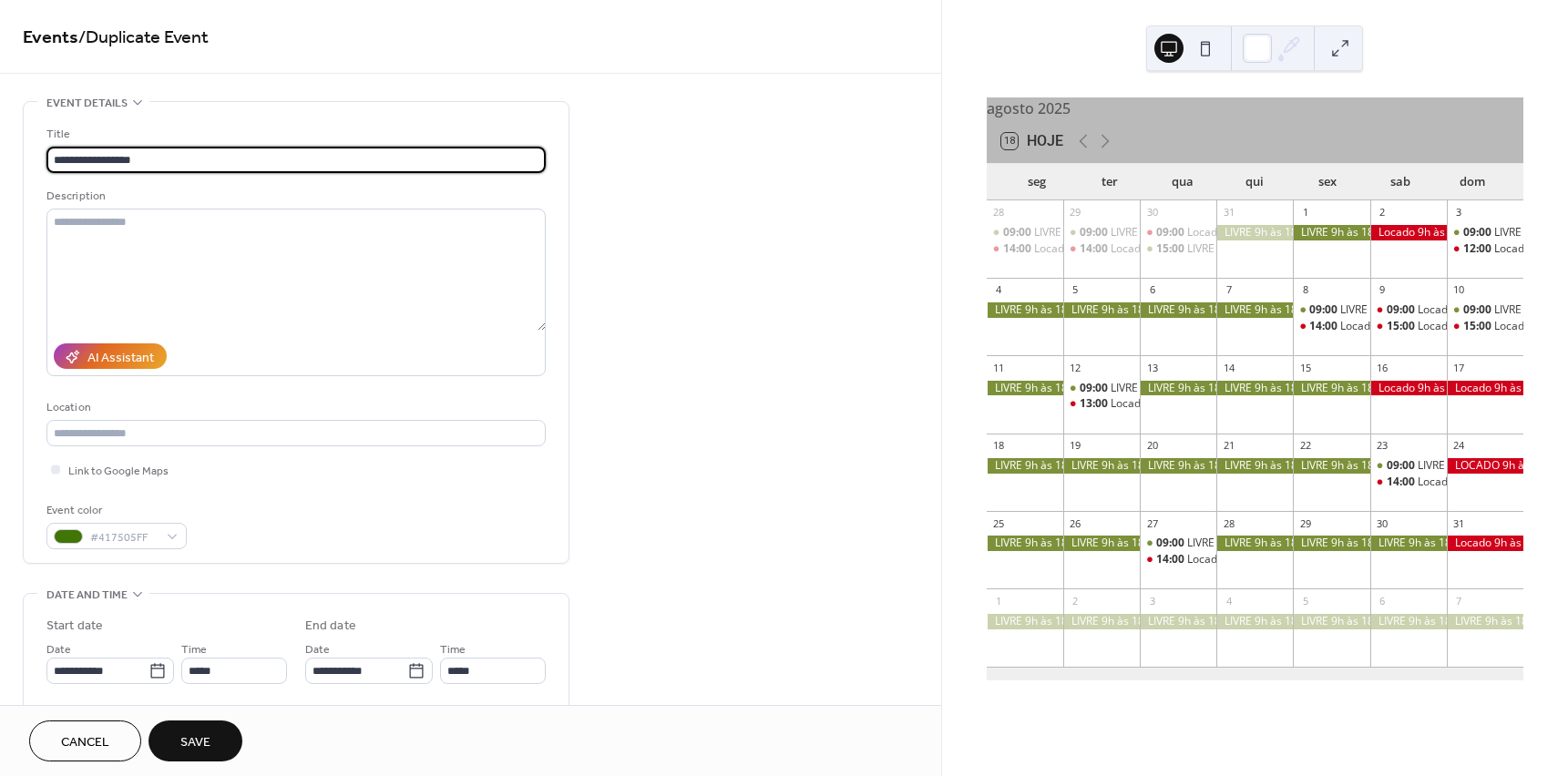 click on "Save" at bounding box center (195, 742) 